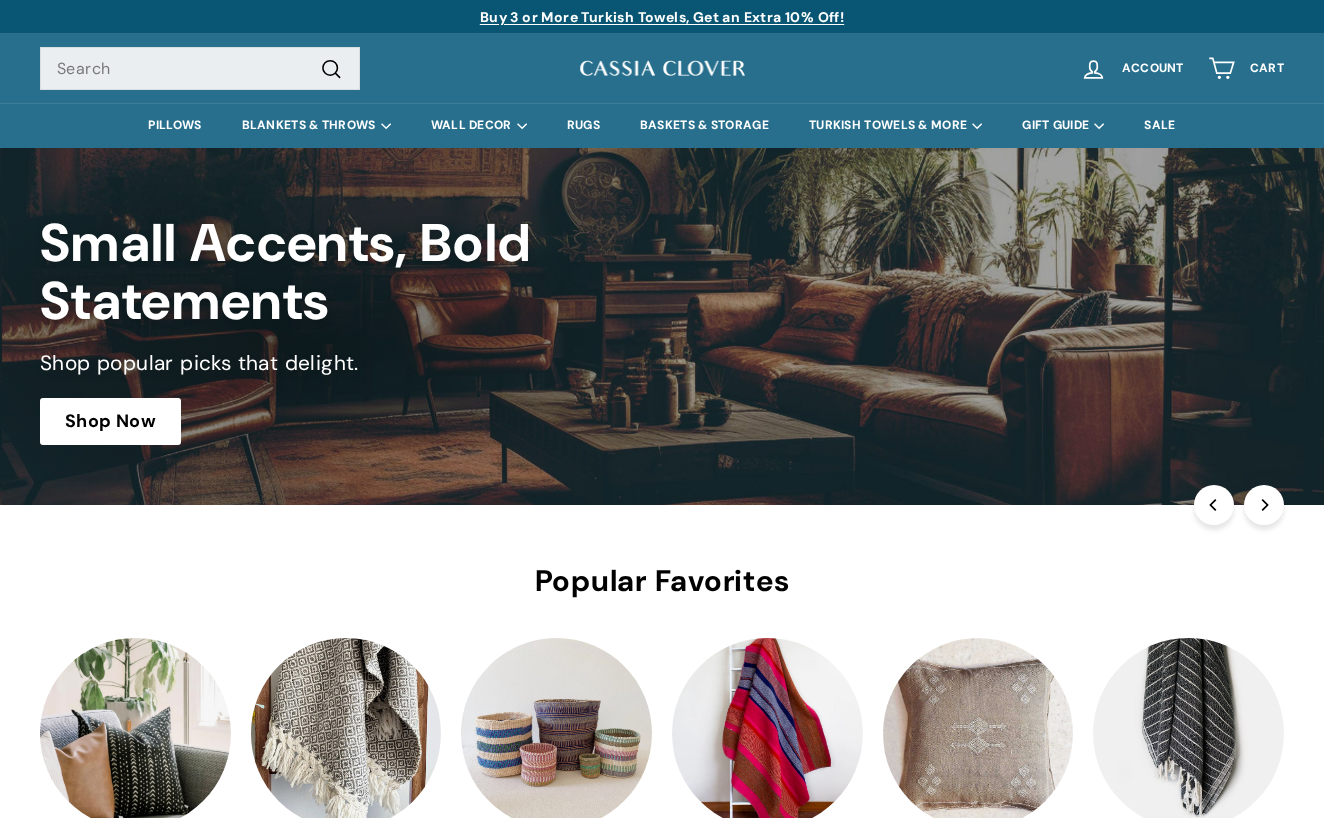 scroll, scrollTop: 0, scrollLeft: 0, axis: both 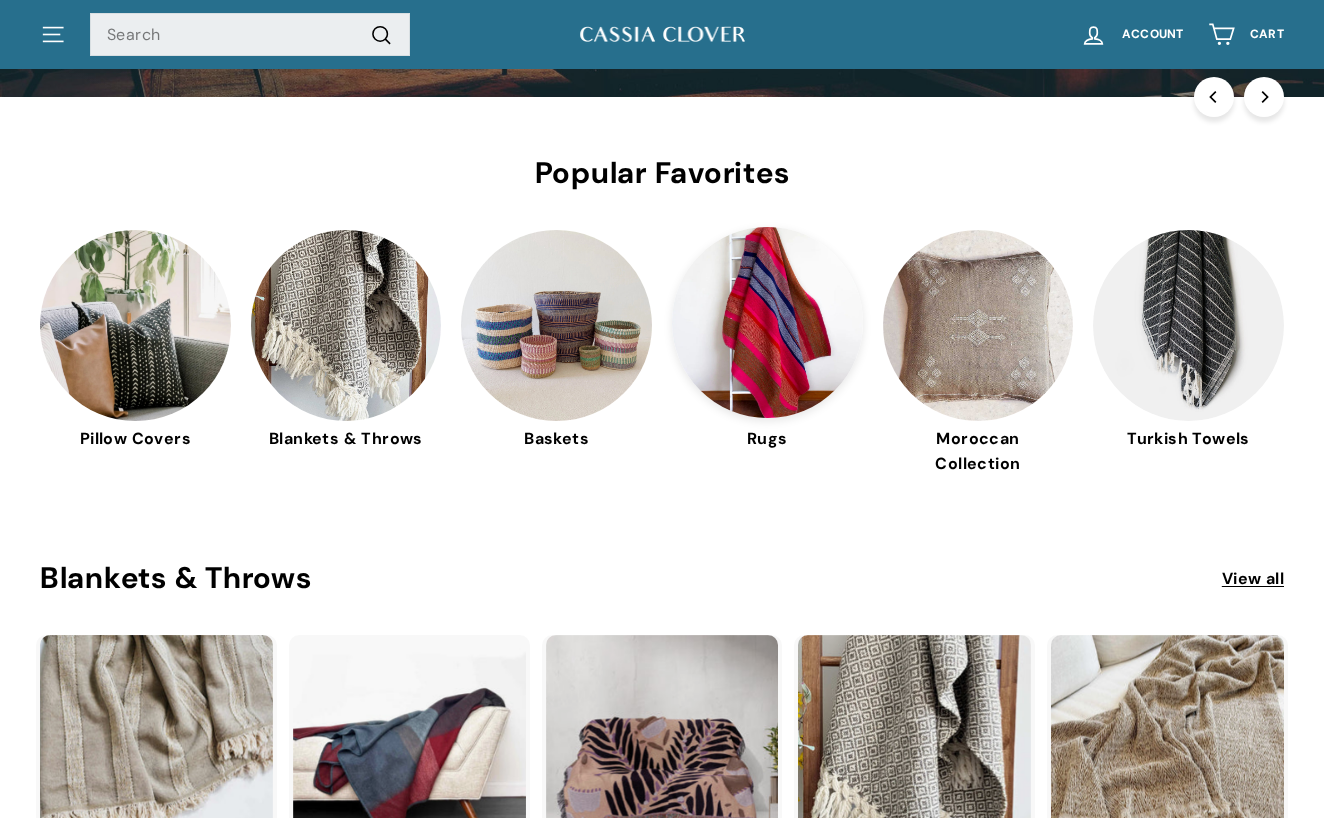 click at bounding box center [767, 322] 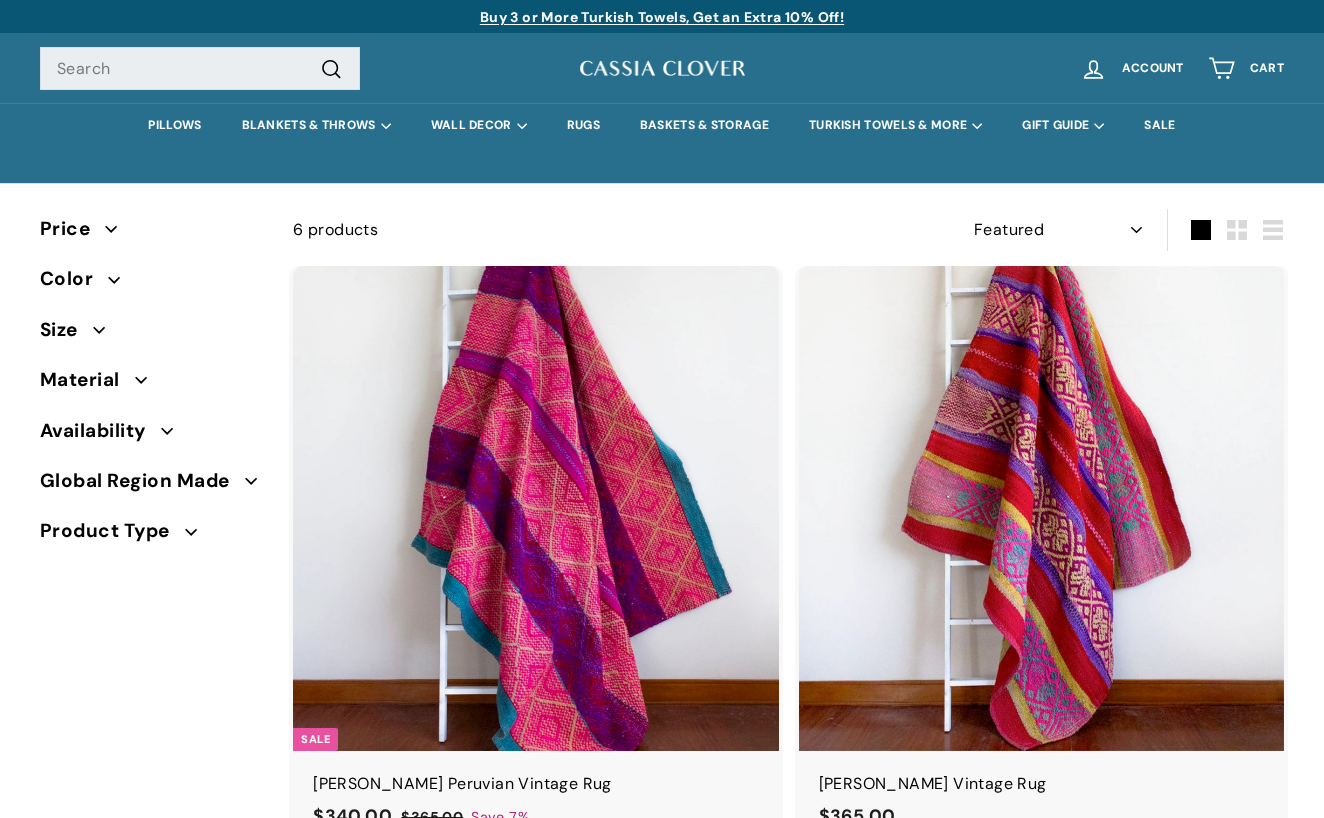 select on "manual" 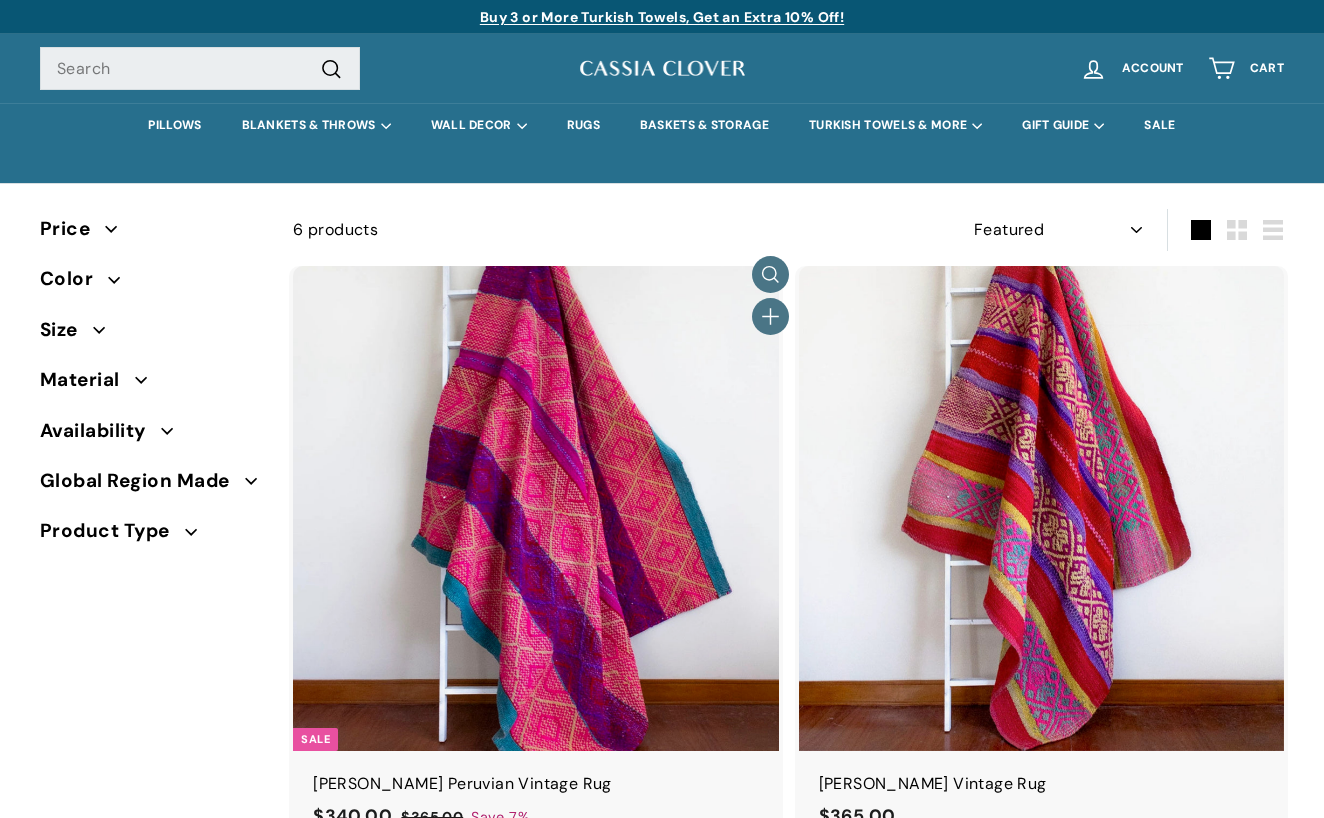 scroll, scrollTop: 0, scrollLeft: 0, axis: both 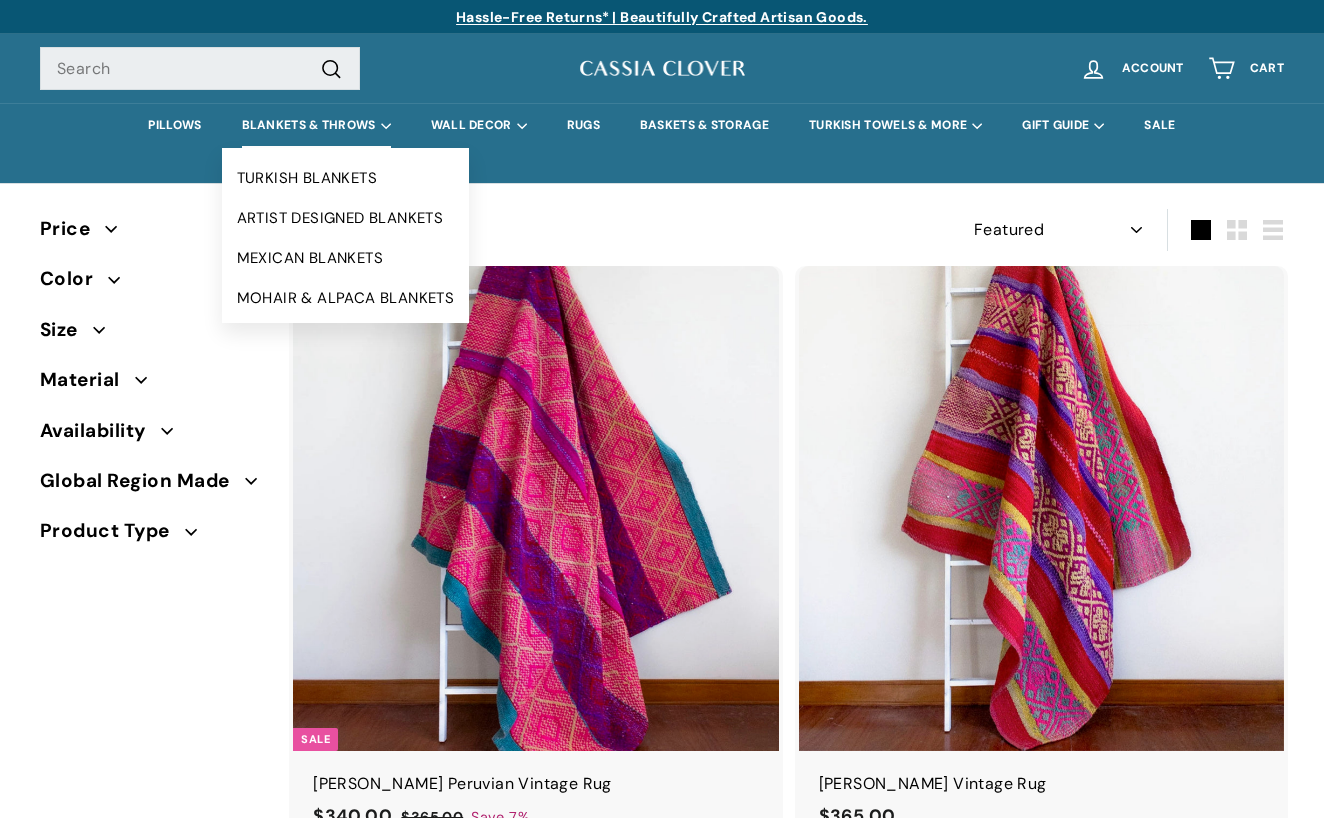 click on "BLANKETS & THROWS" at bounding box center (316, 125) 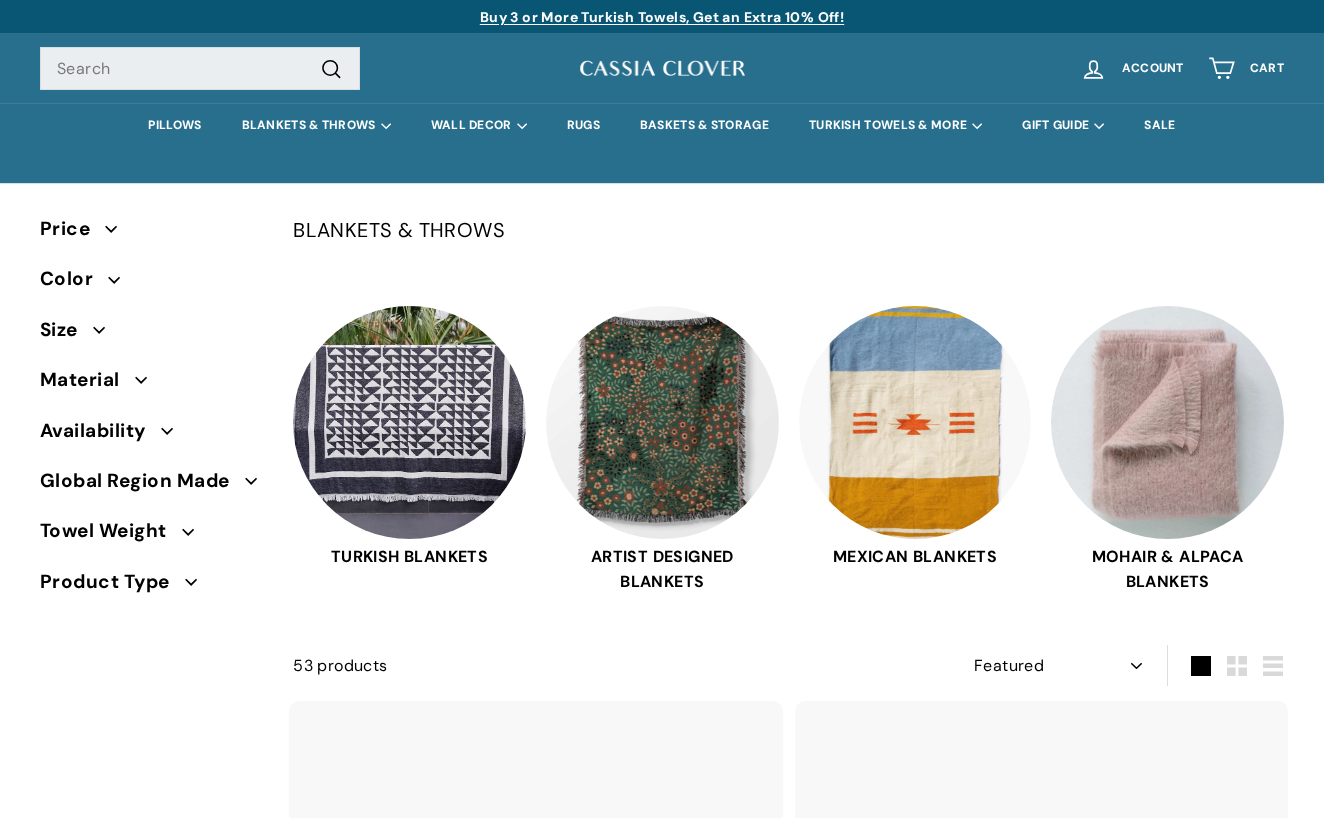 select on "manual" 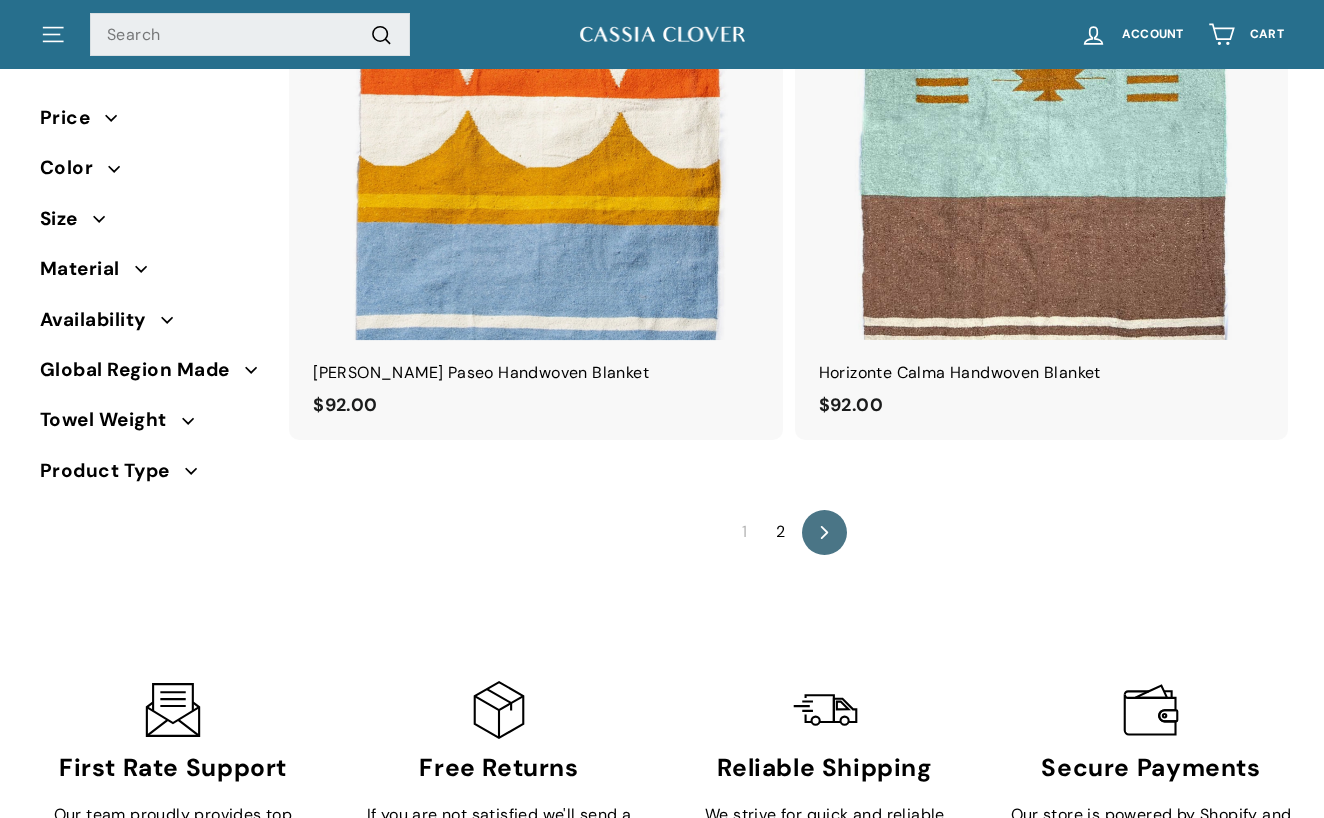 scroll, scrollTop: 12482, scrollLeft: 0, axis: vertical 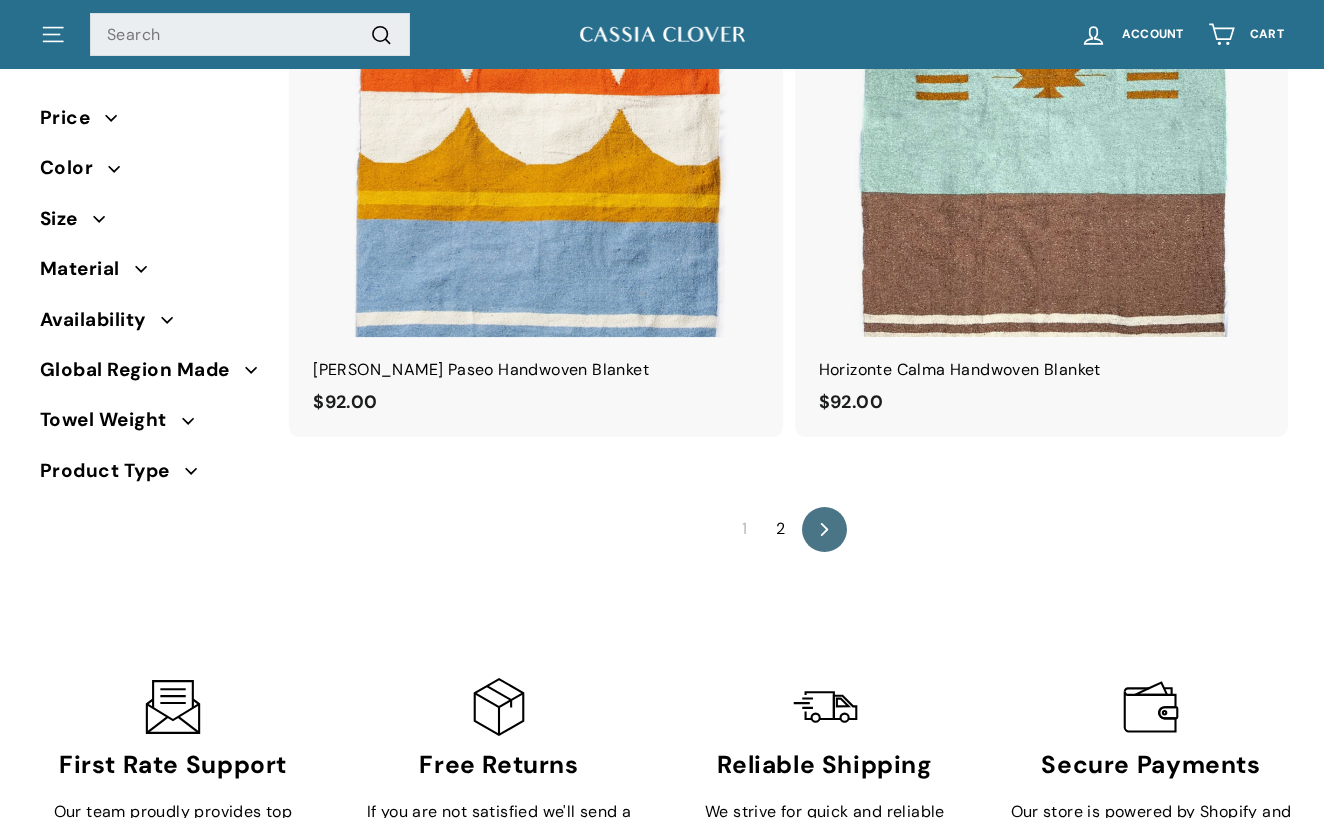 click on "2" at bounding box center [780, 529] 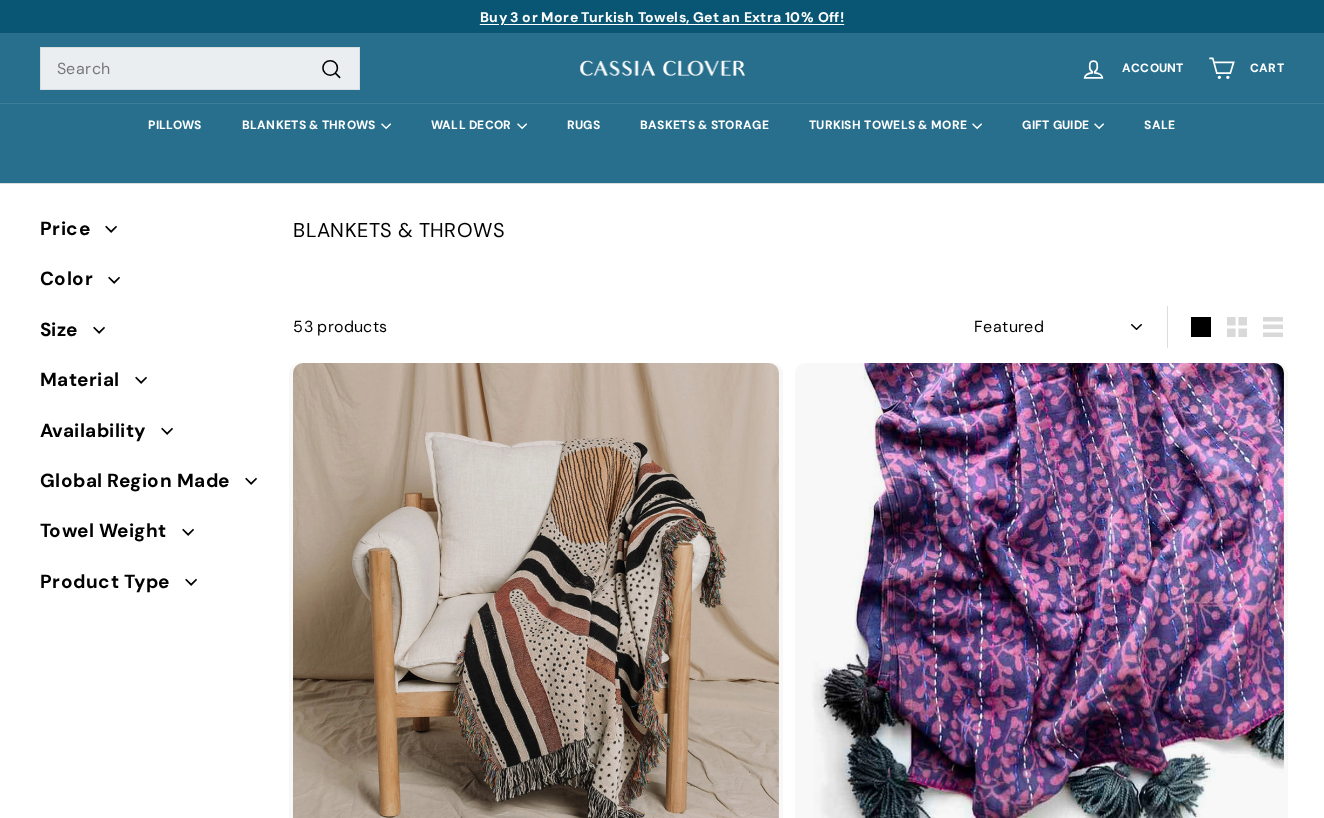 select on "manual" 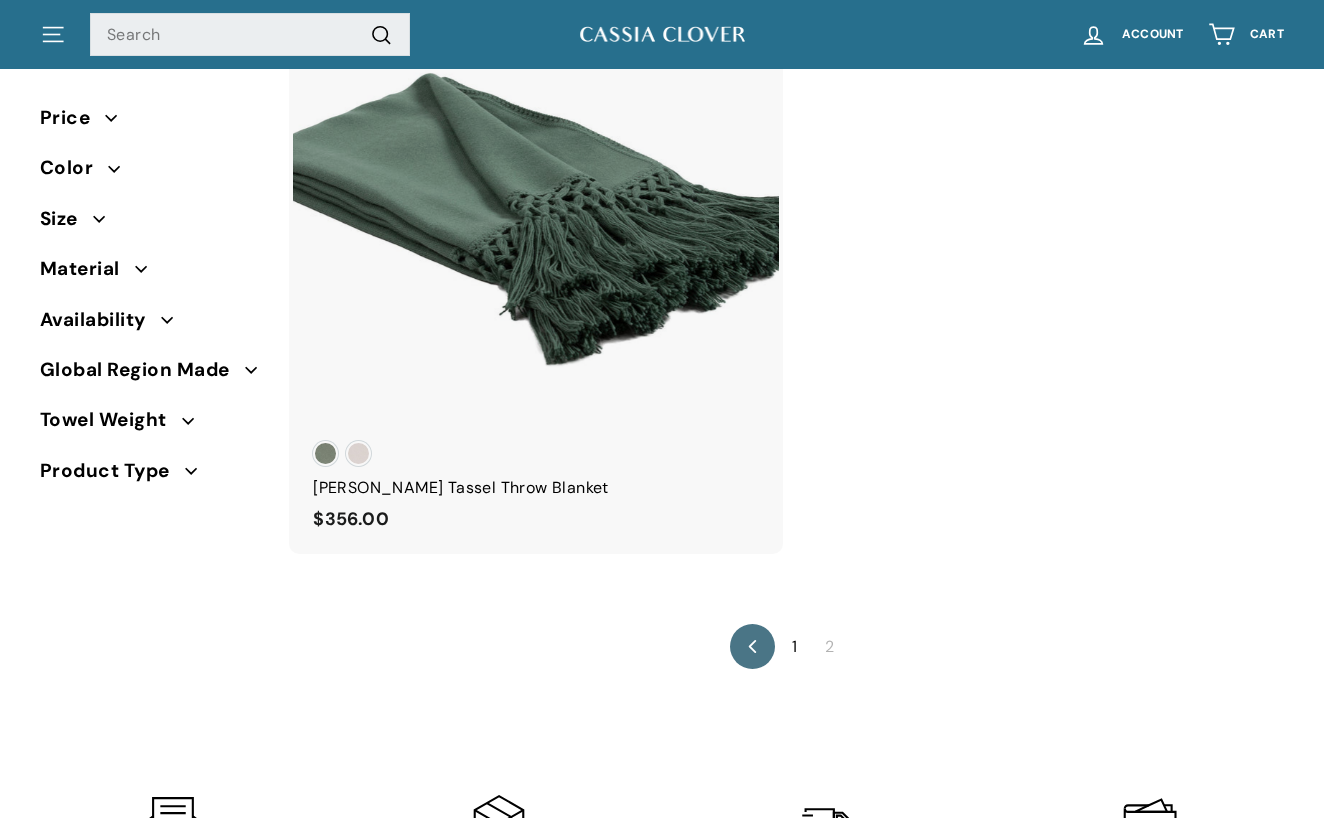 scroll, scrollTop: 4207, scrollLeft: 0, axis: vertical 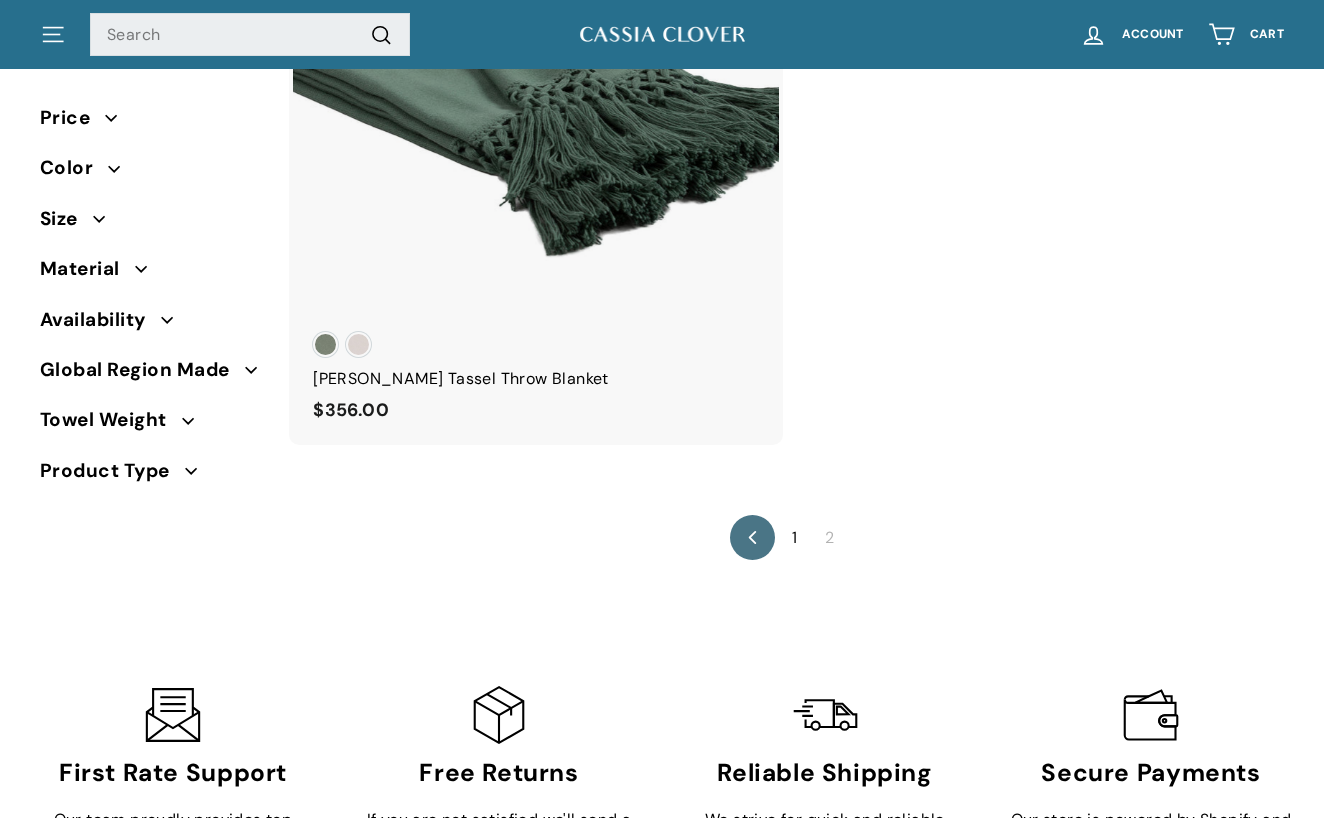 click on "1" at bounding box center (794, 538) 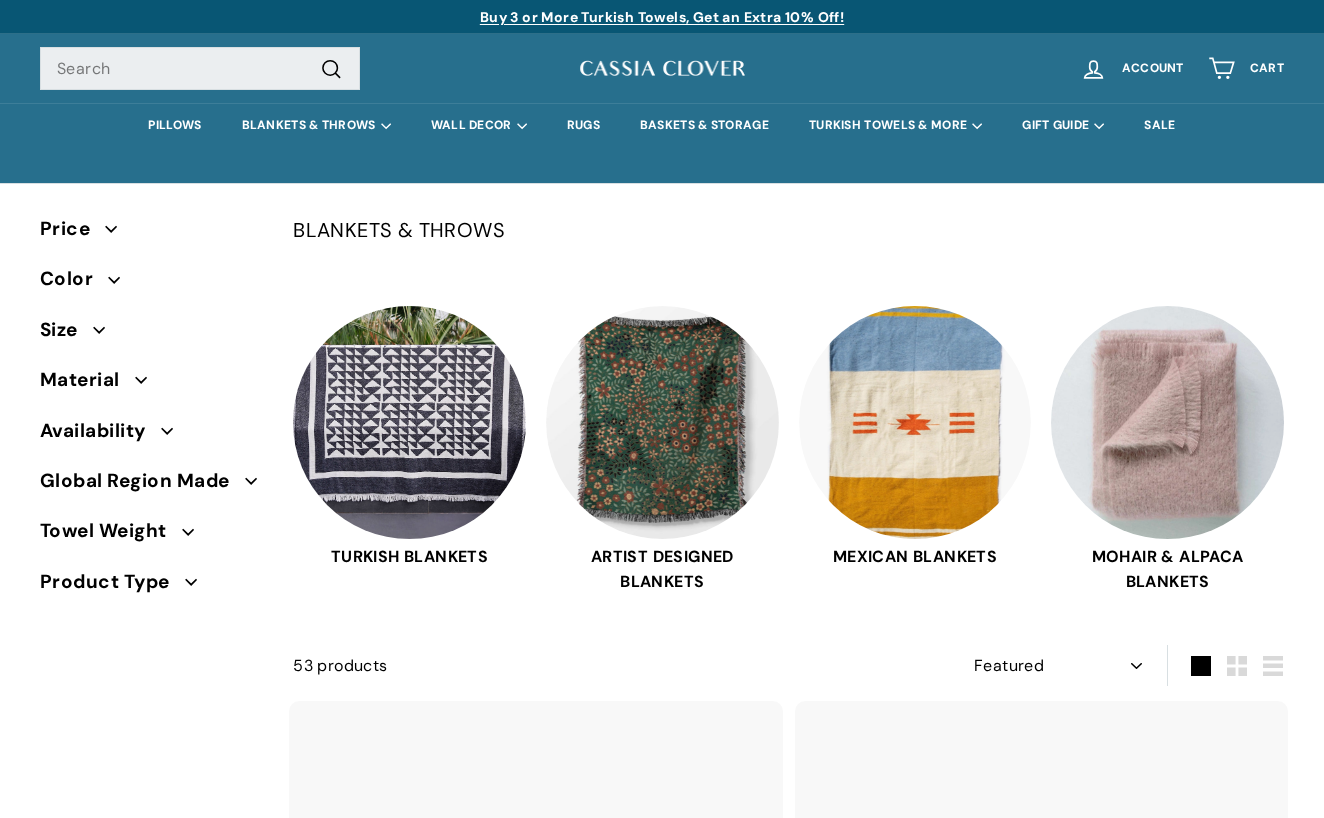 select on "manual" 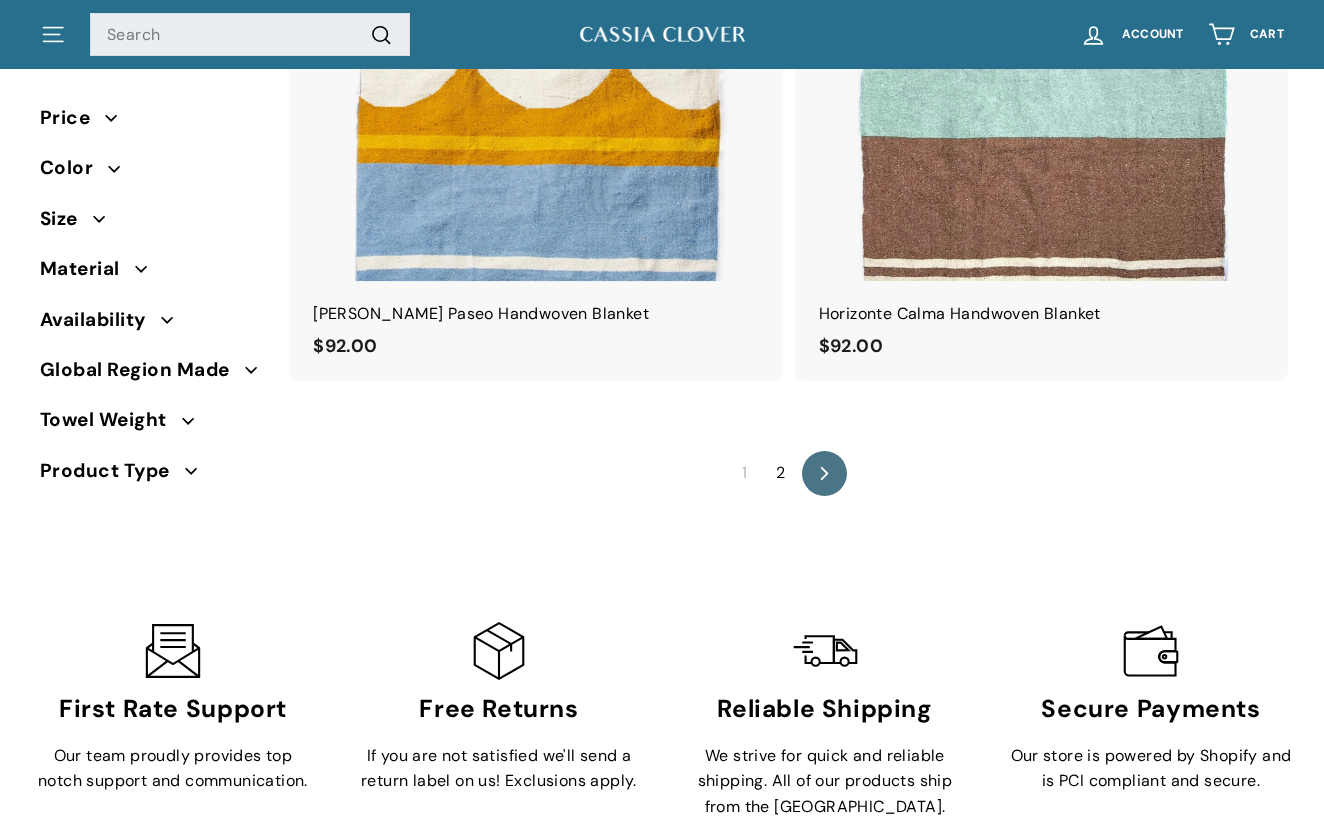 scroll, scrollTop: 12417, scrollLeft: 0, axis: vertical 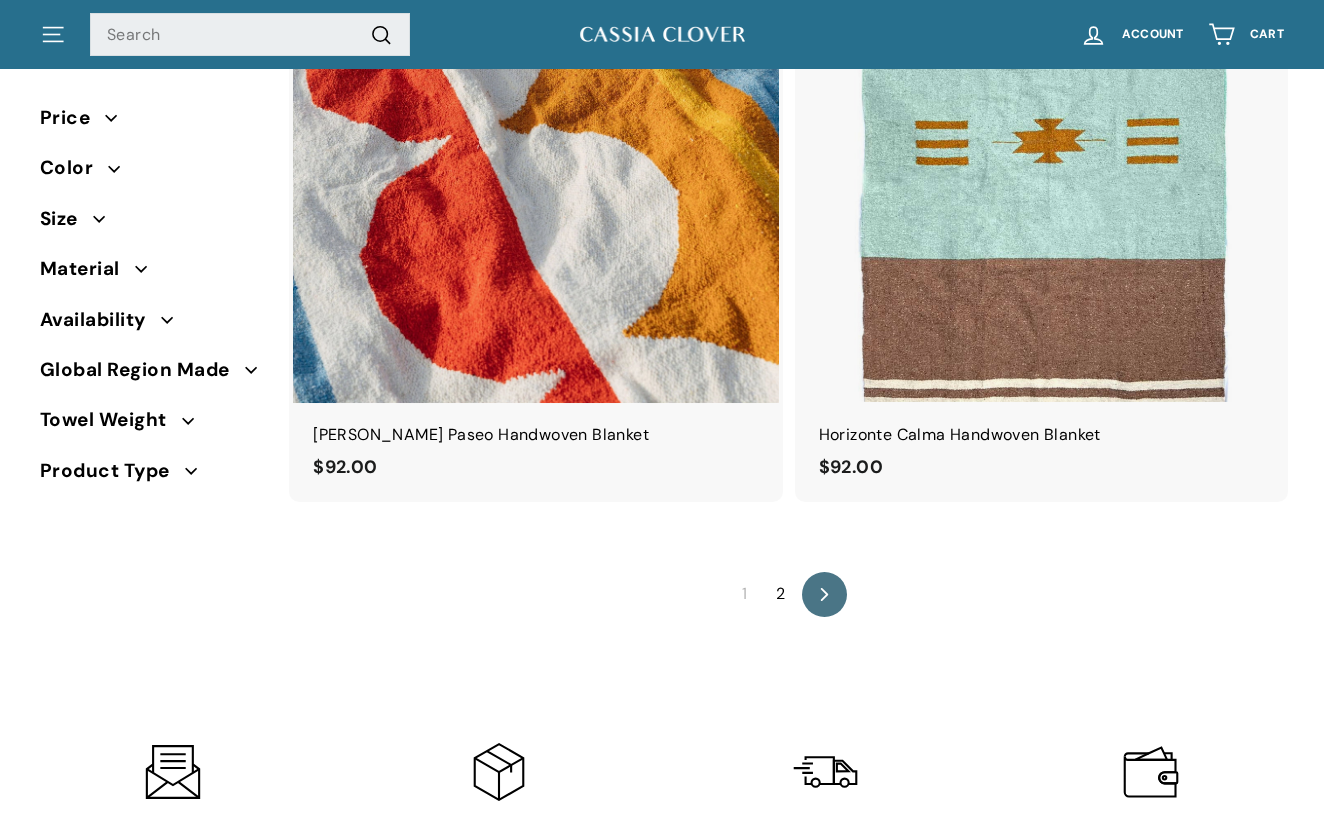 click on "[PERSON_NAME] Paseo Handwoven Blanket" at bounding box center [535, 435] 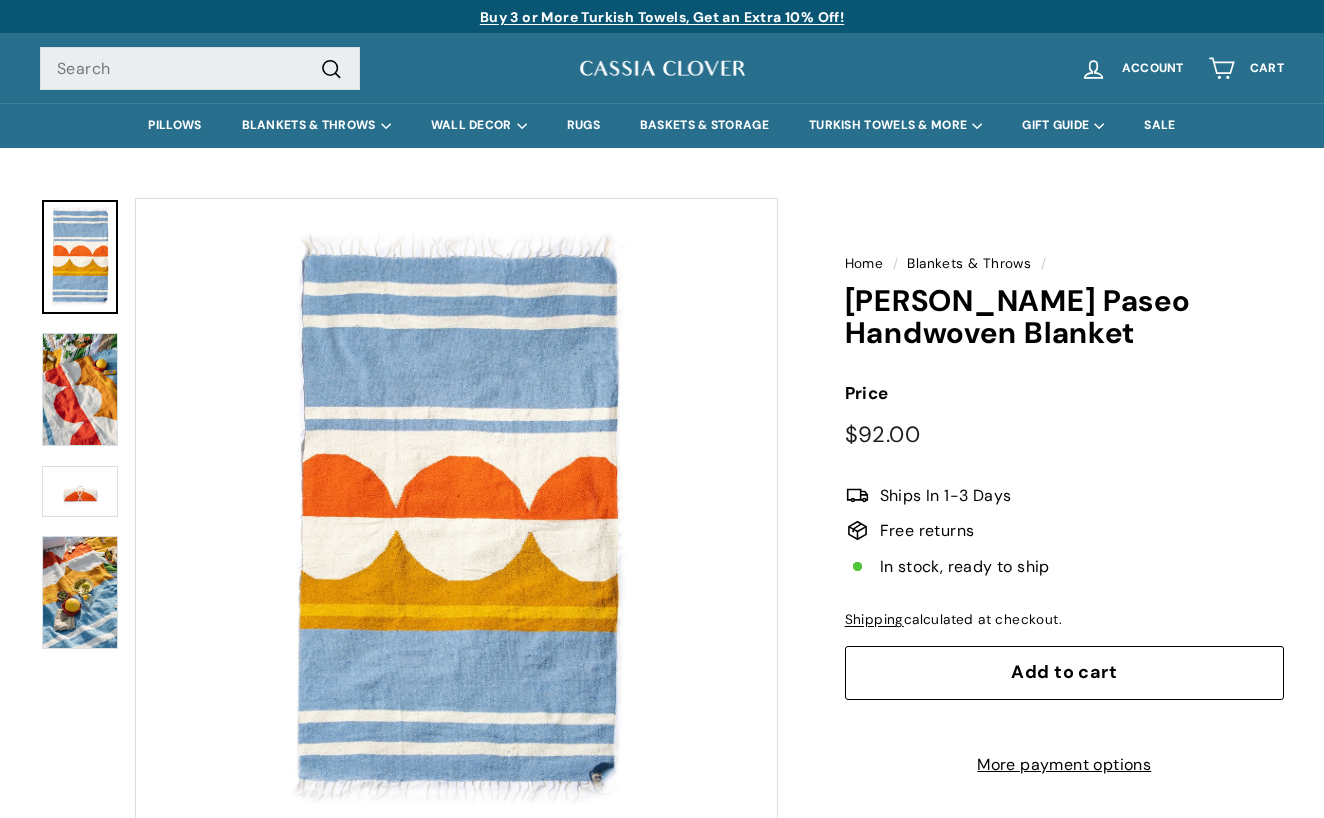 scroll, scrollTop: 0, scrollLeft: 0, axis: both 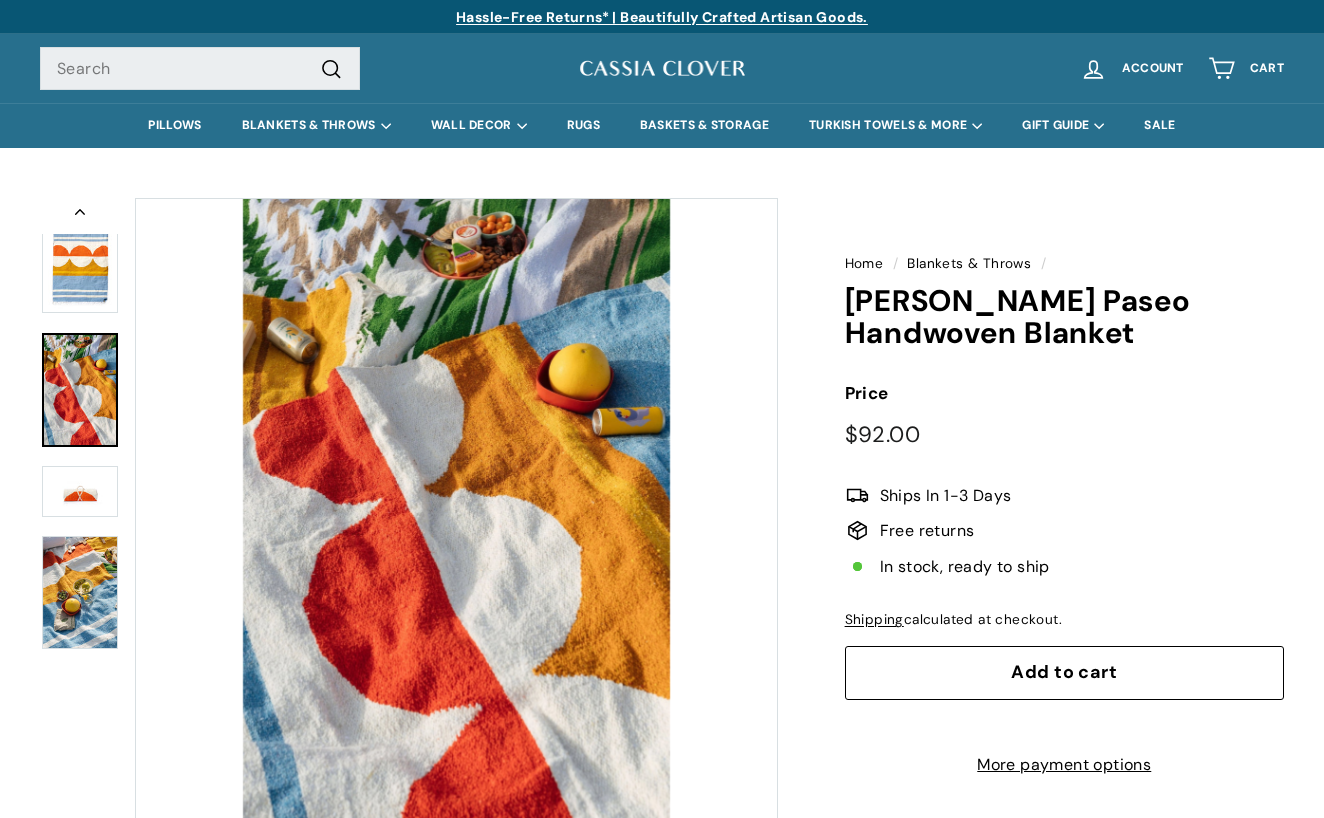 click at bounding box center (80, 491) 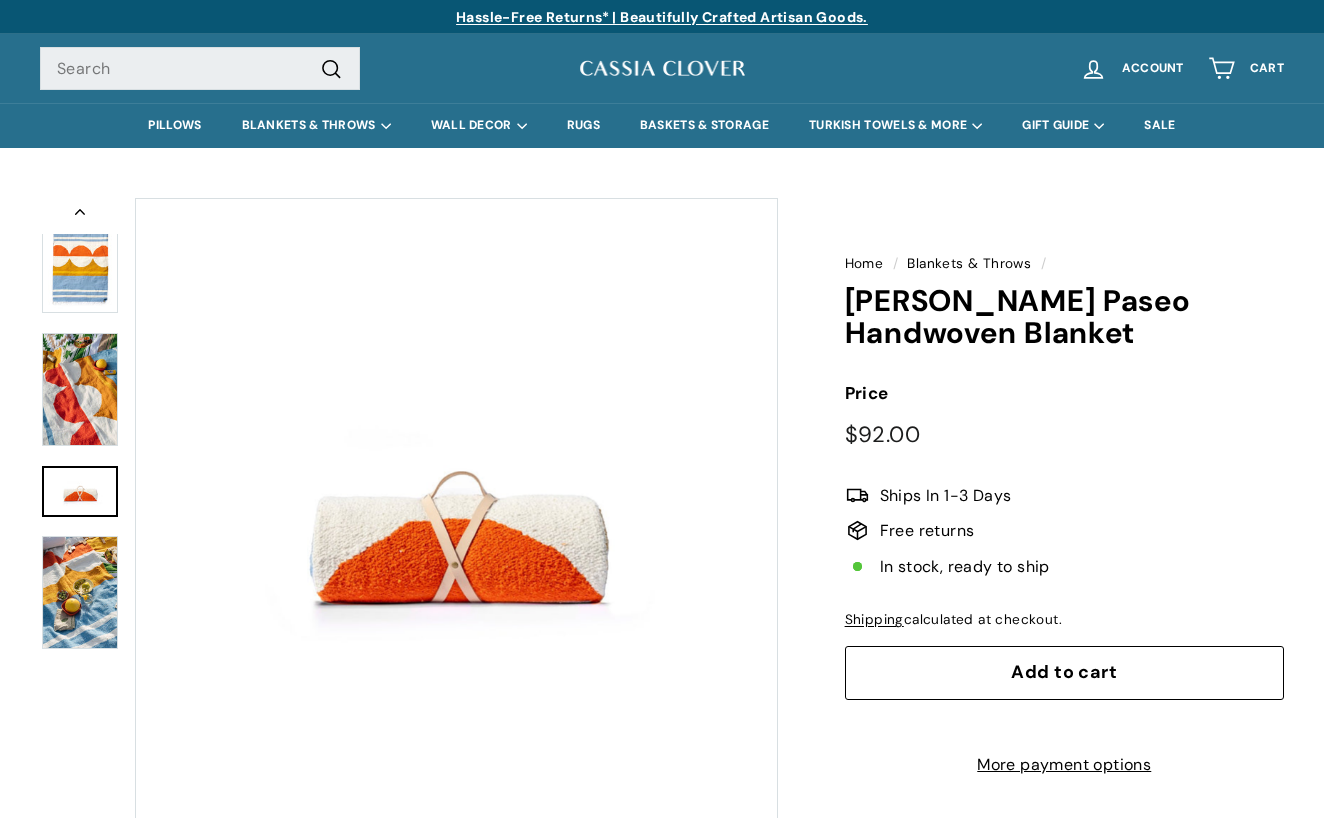 click at bounding box center [80, 592] 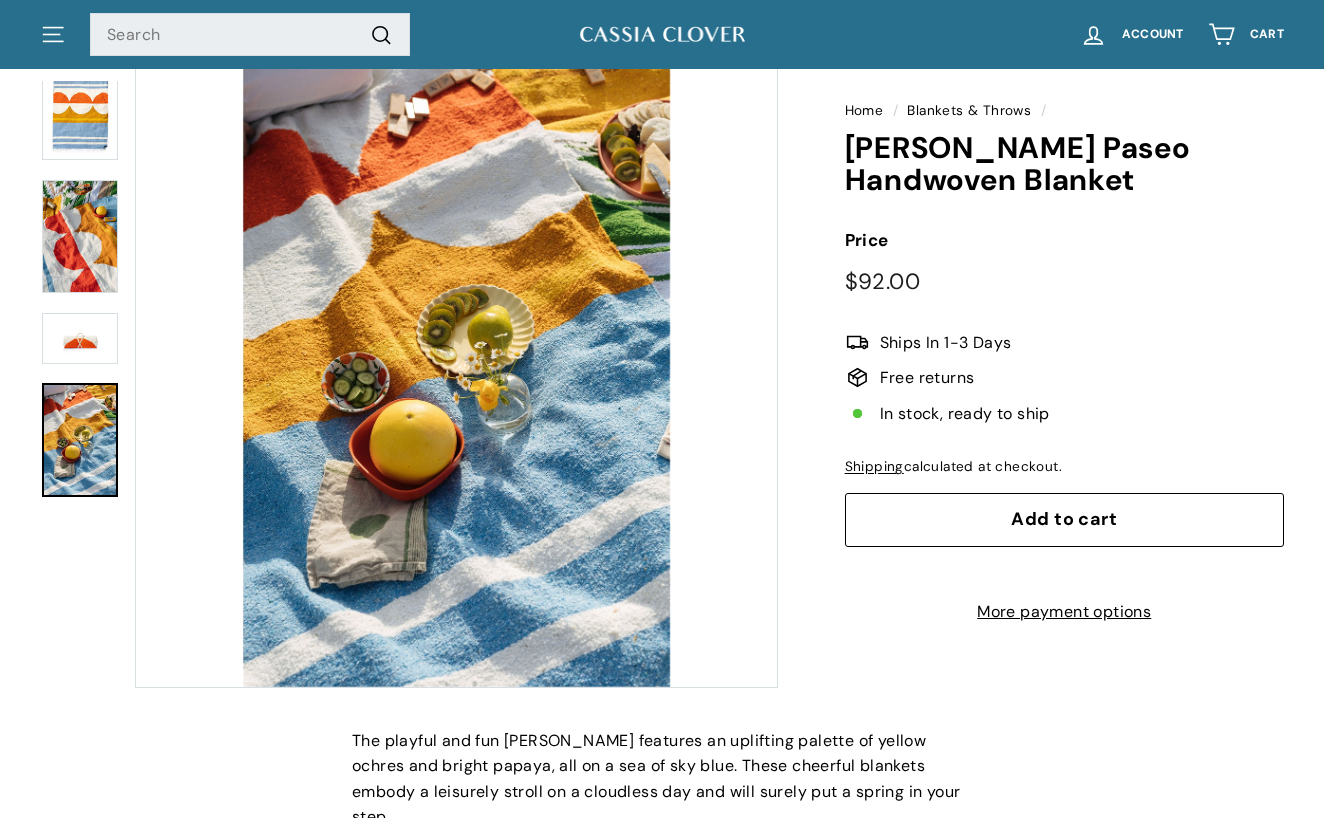 scroll, scrollTop: 151, scrollLeft: 0, axis: vertical 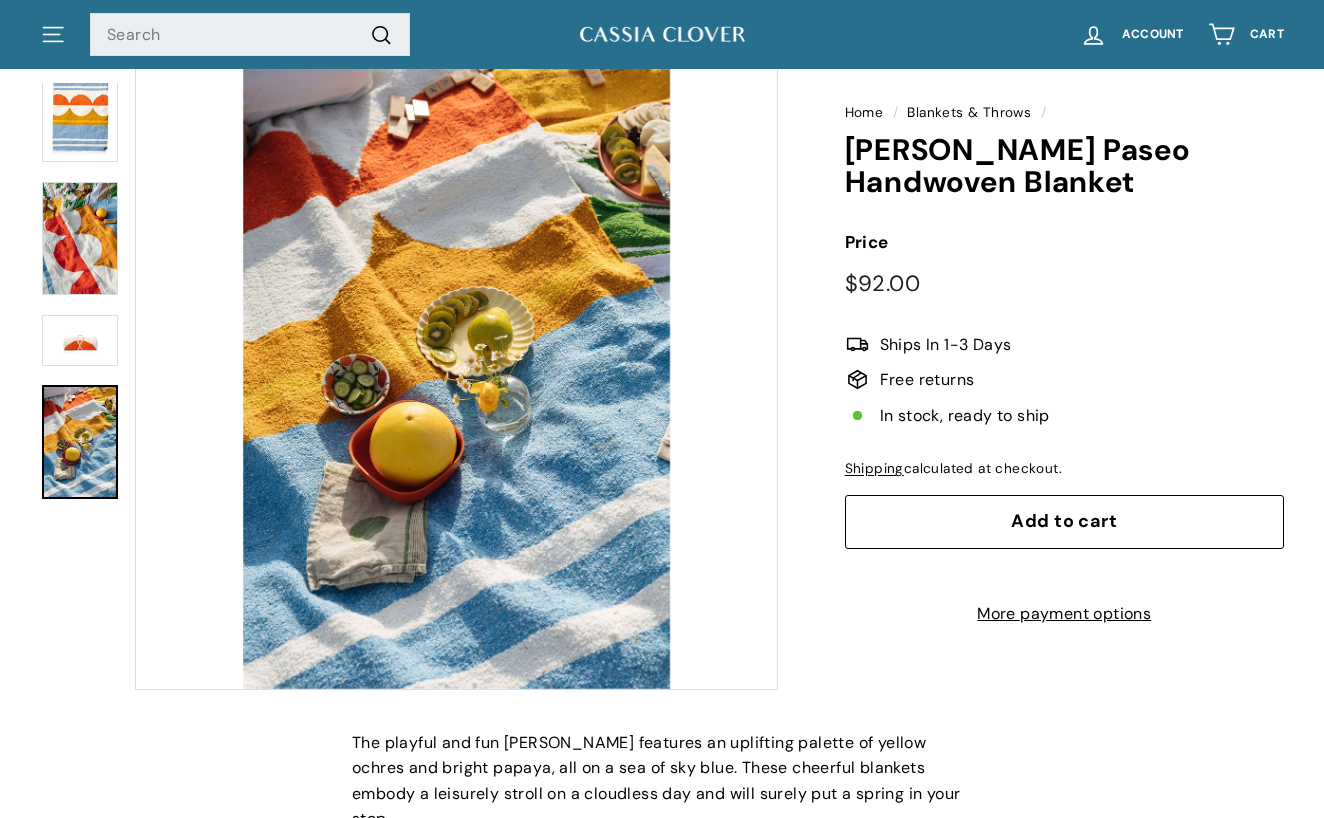 click at bounding box center [80, 238] 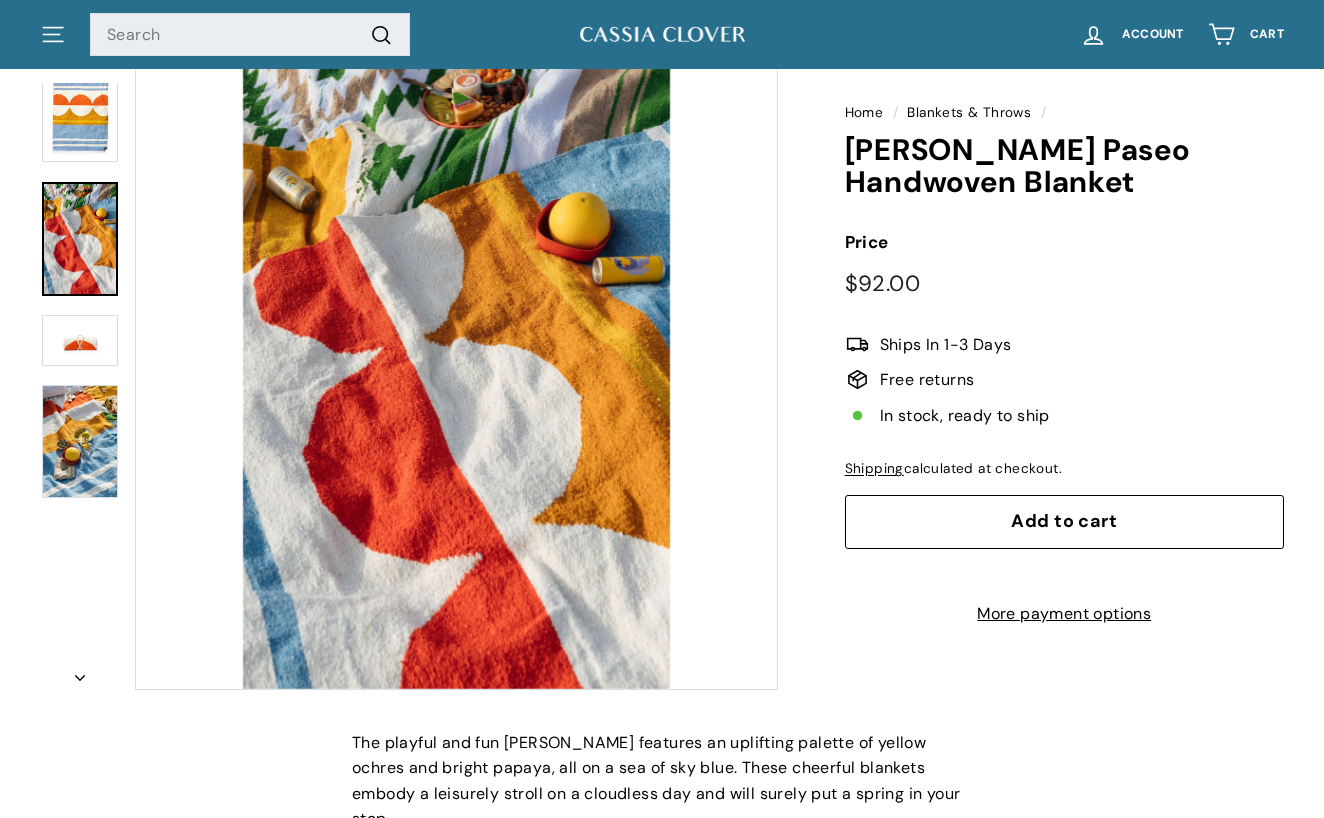 click at bounding box center [80, 105] 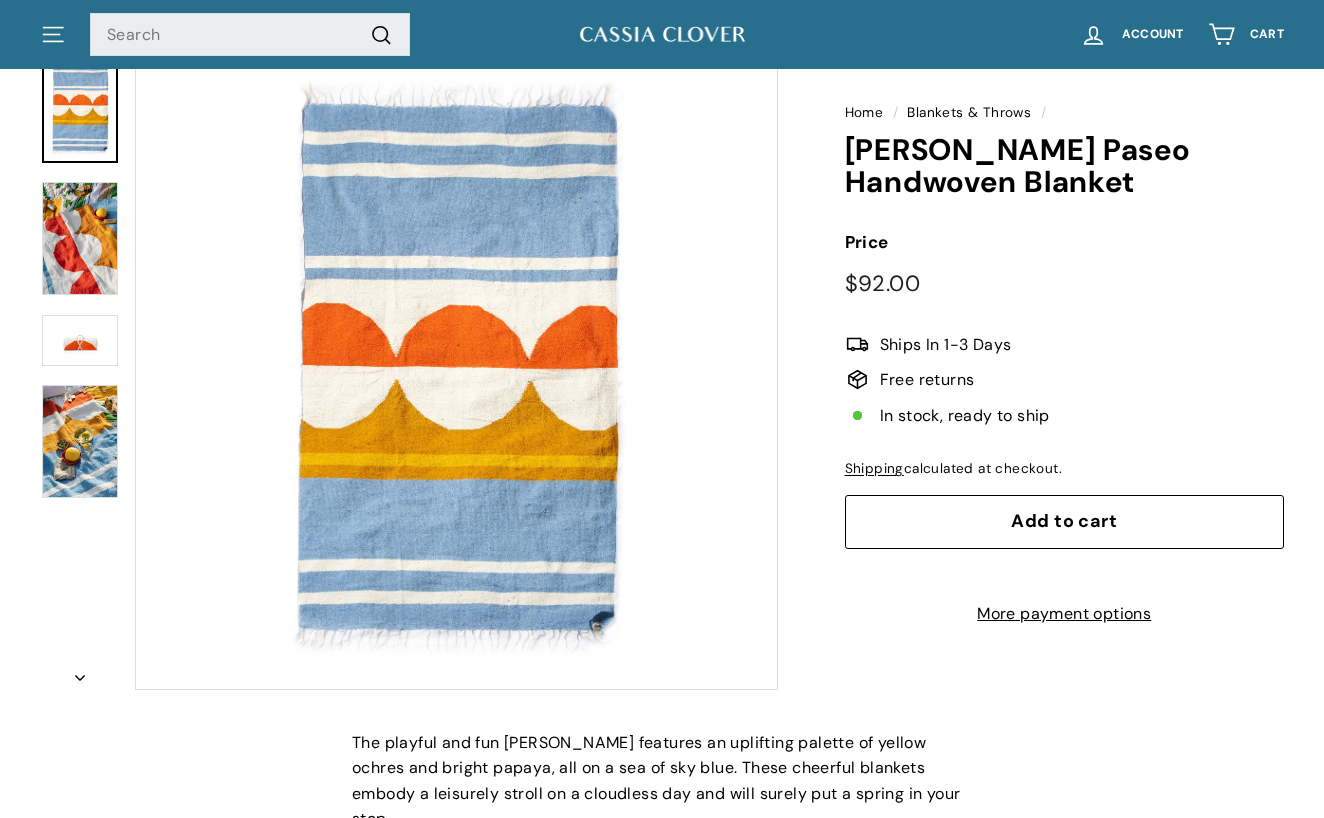 click at bounding box center (80, 238) 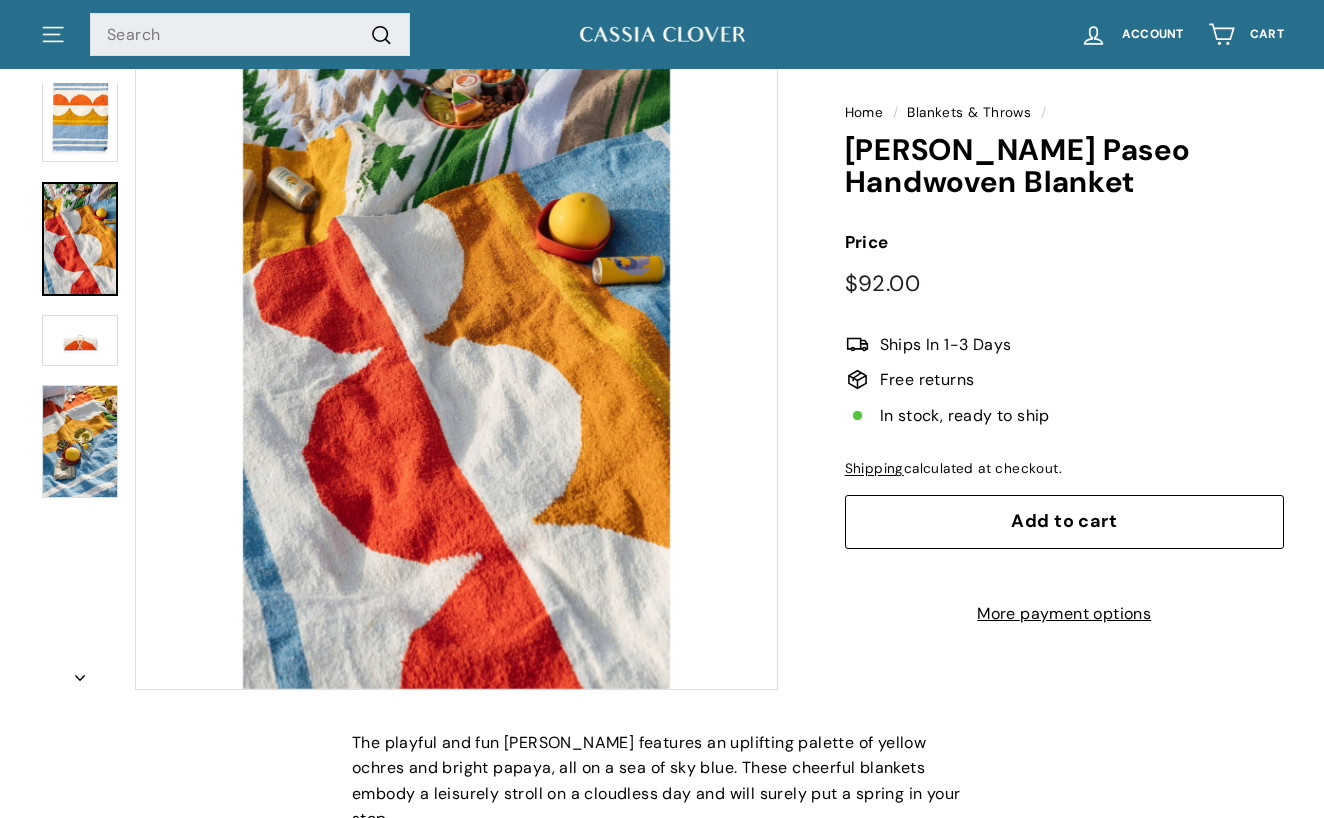 click at bounding box center [80, 441] 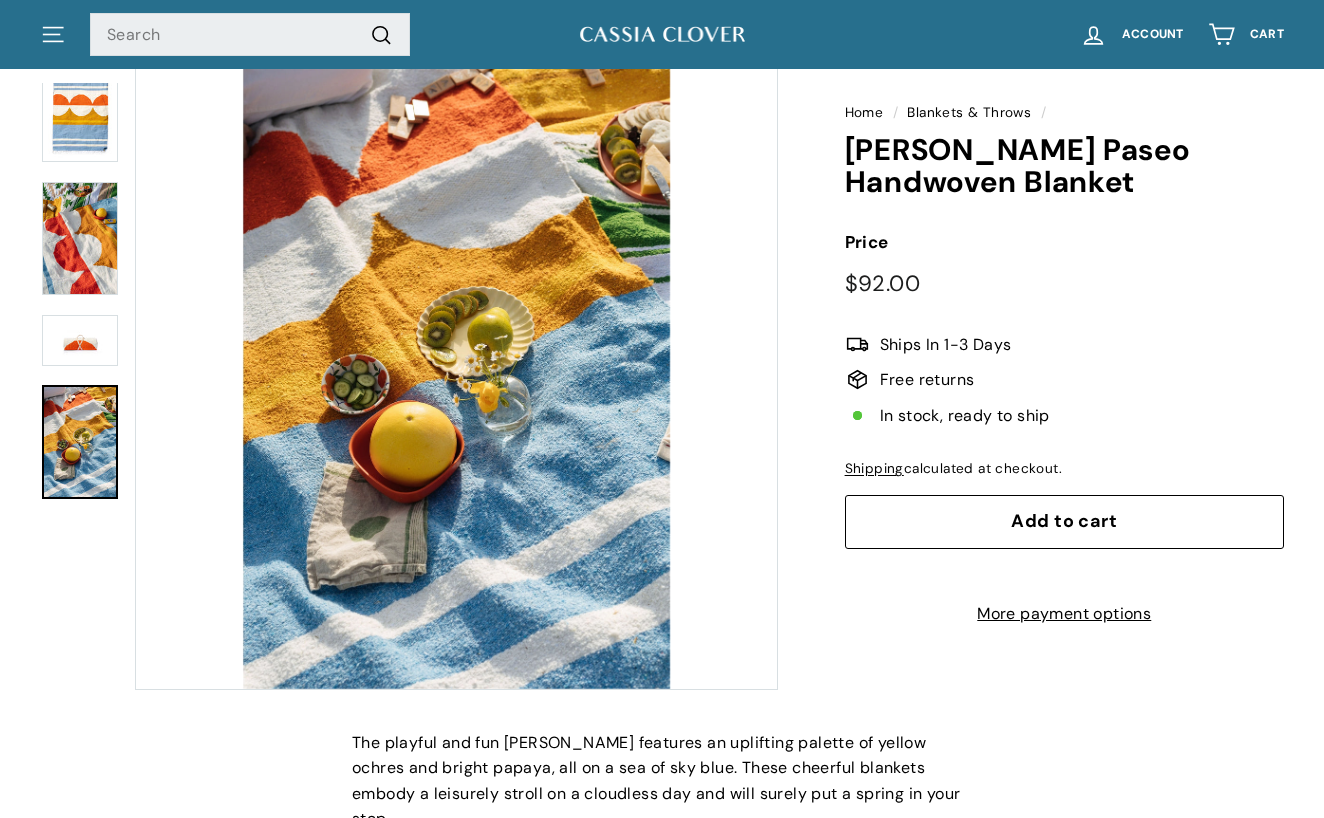 click on "Add to cart" at bounding box center (1064, 522) 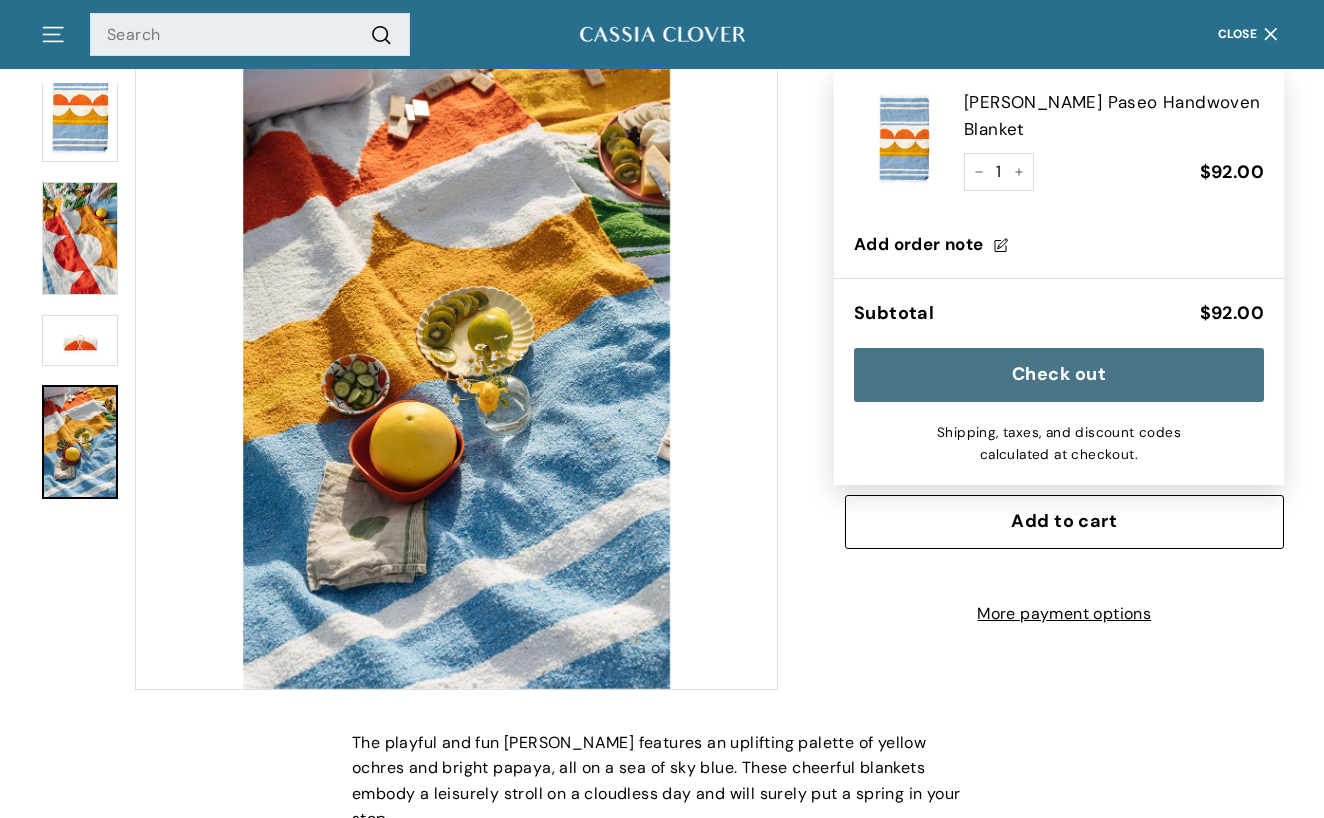 click on "Check out" at bounding box center [1059, 375] 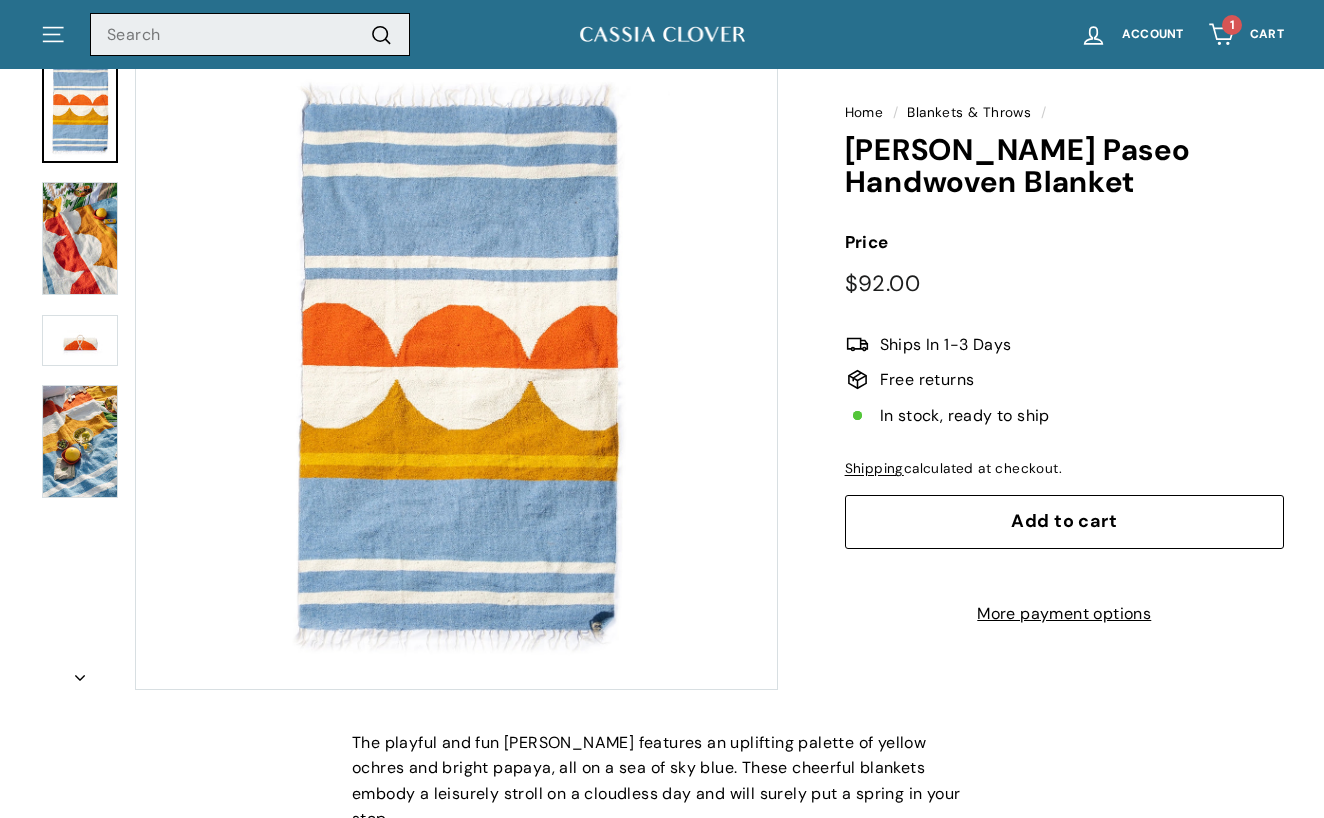 click on "Search" at bounding box center [250, 35] 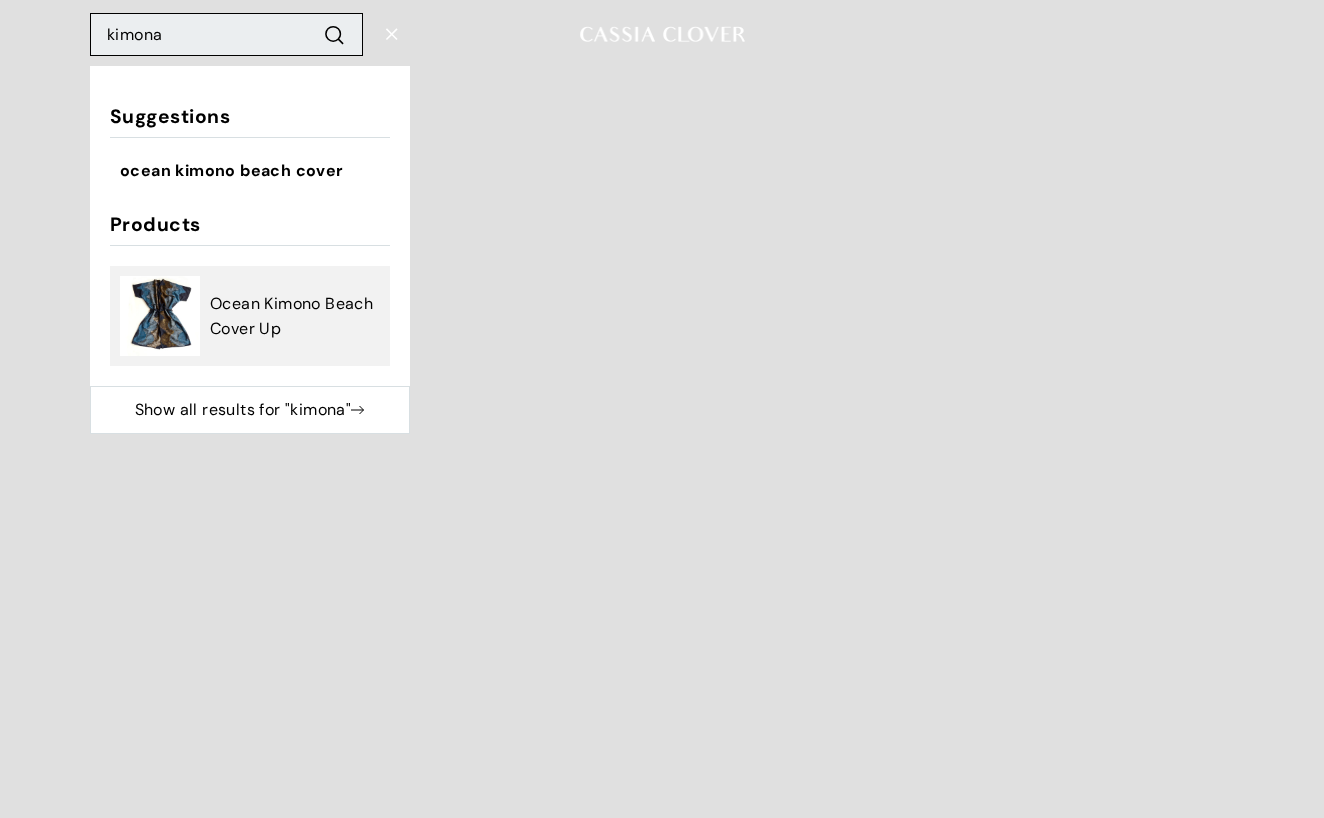 type on "kimona" 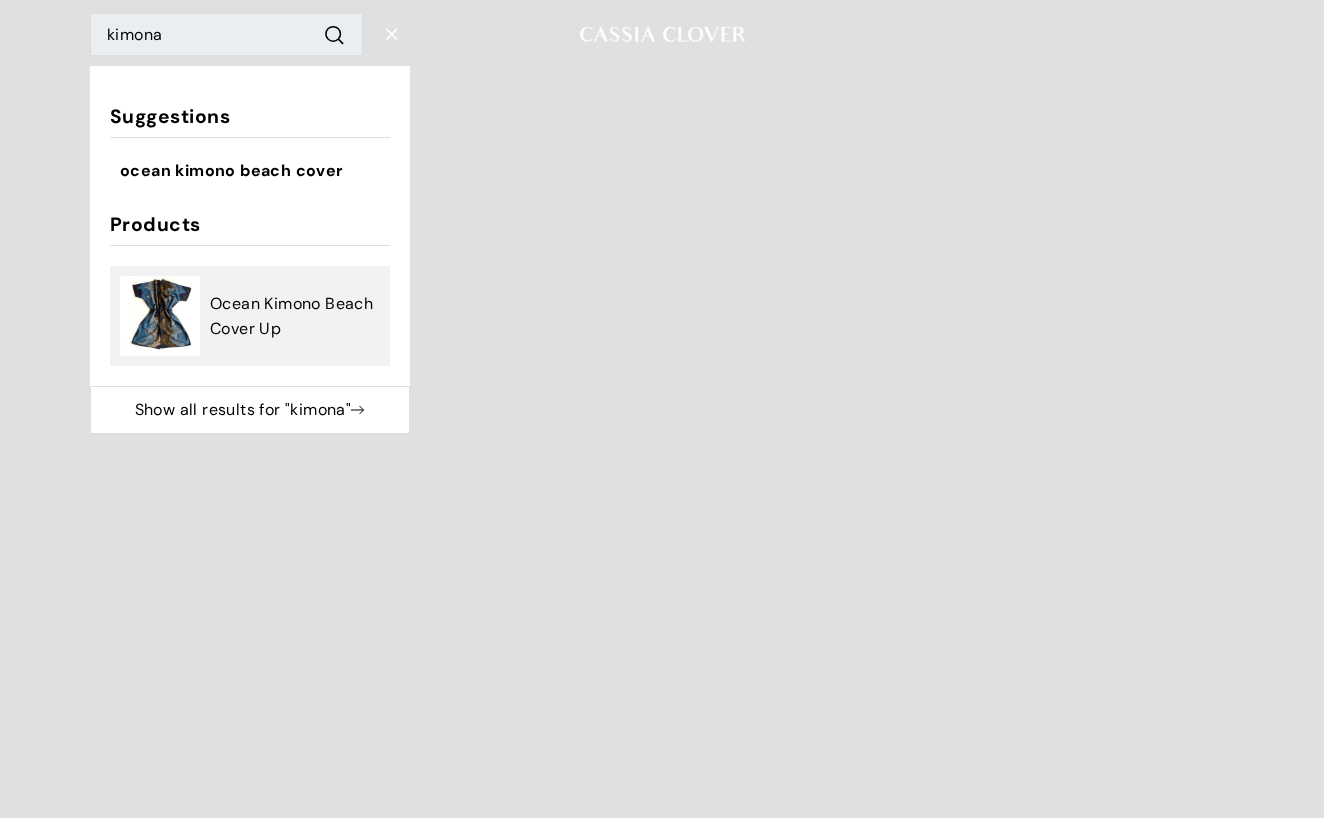 click on "Ocean Kimono Beach Cover Up" at bounding box center (295, 316) 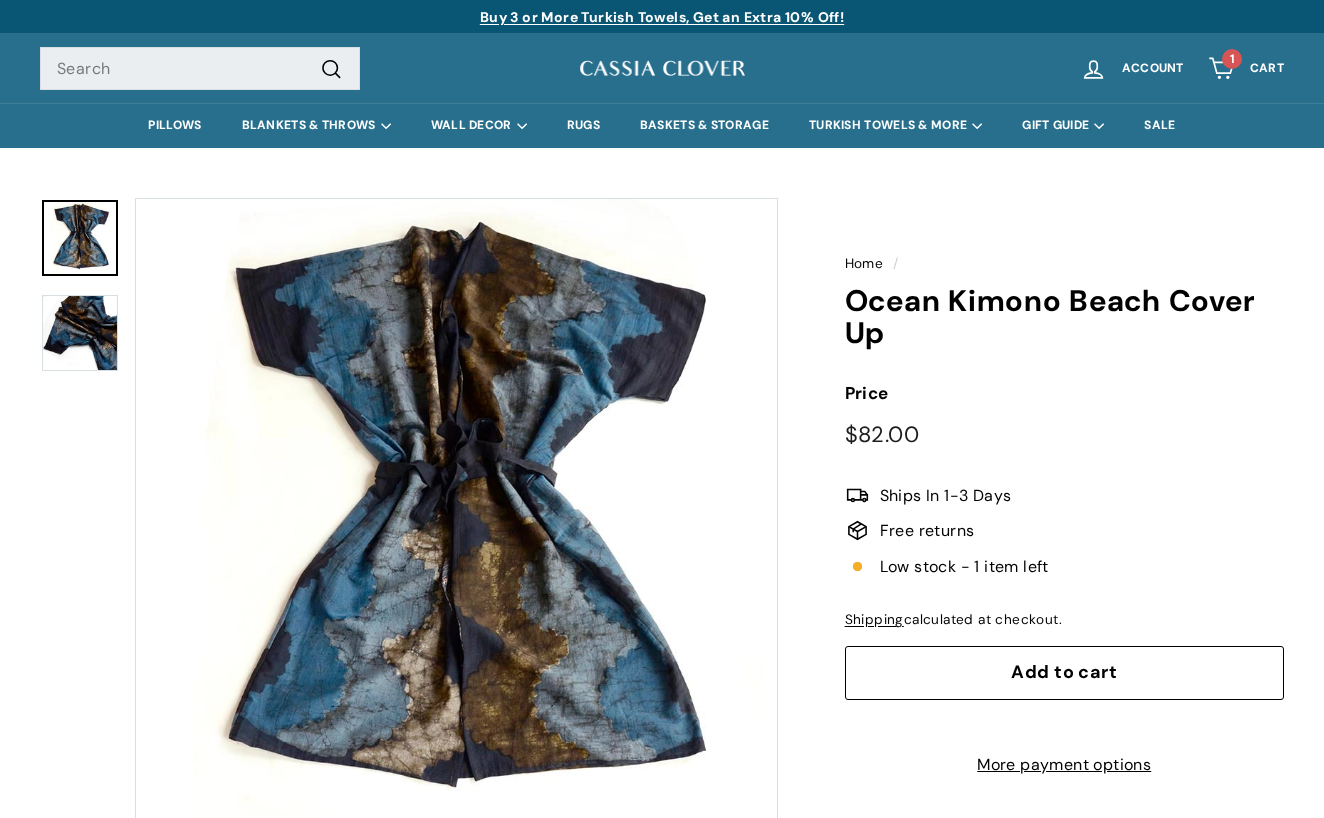 scroll, scrollTop: 0, scrollLeft: 0, axis: both 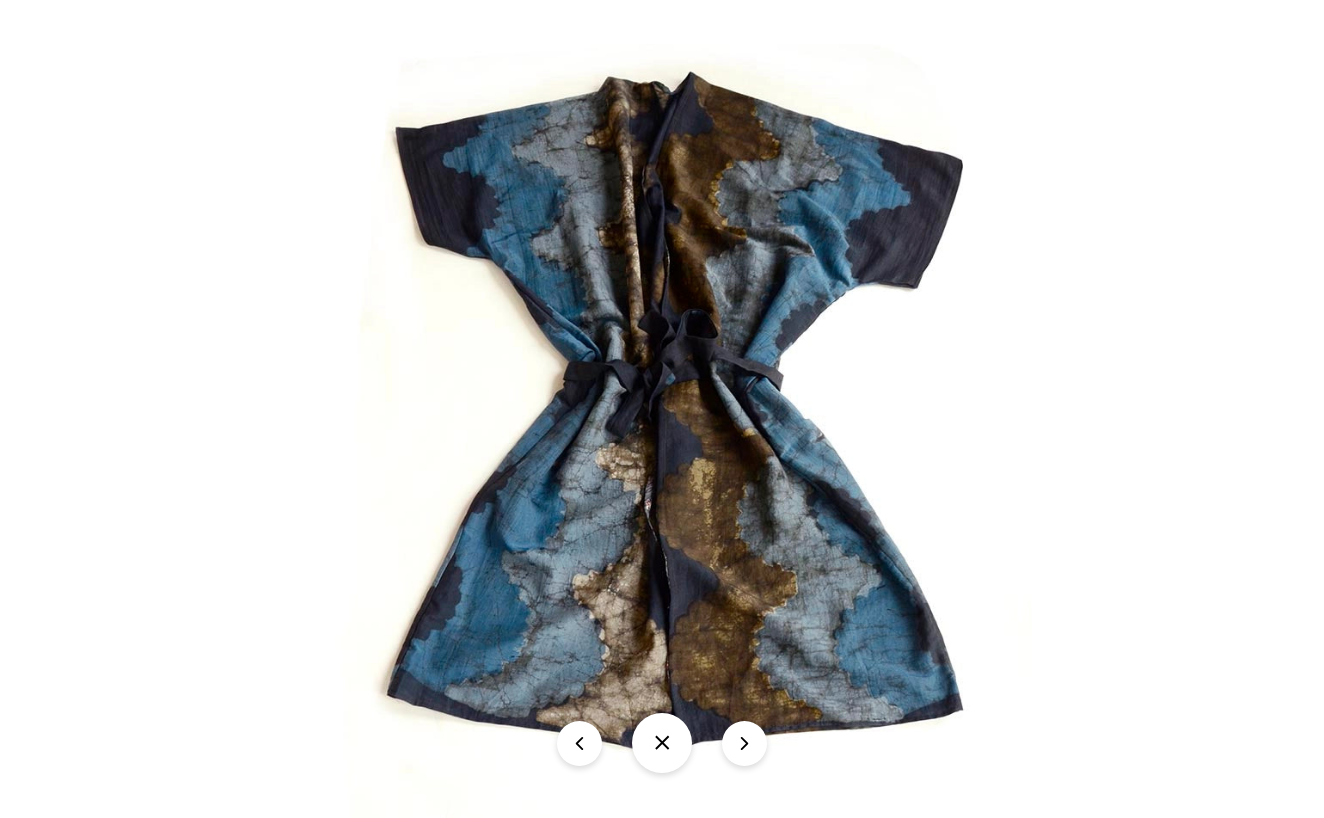 click at bounding box center [662, 431] 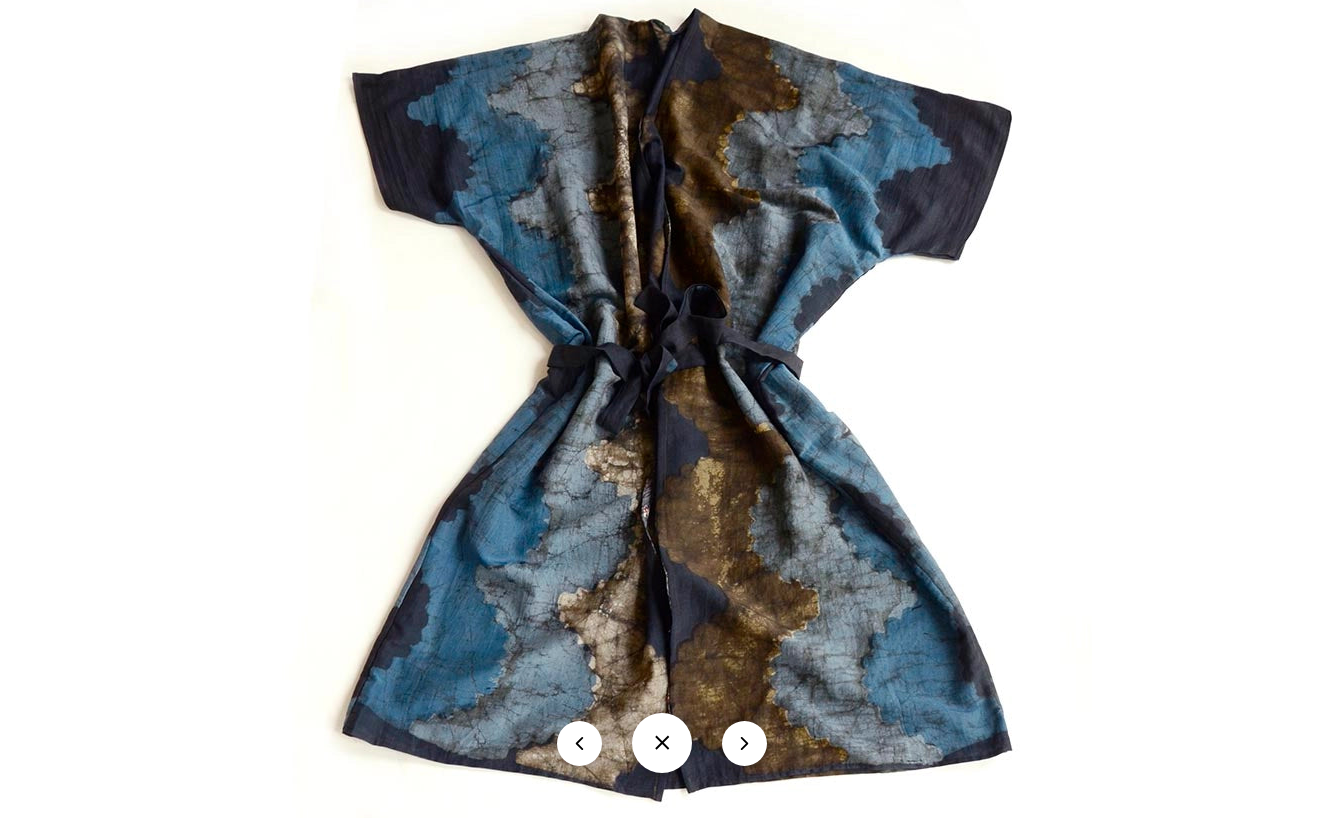 click at bounding box center (662, 426) 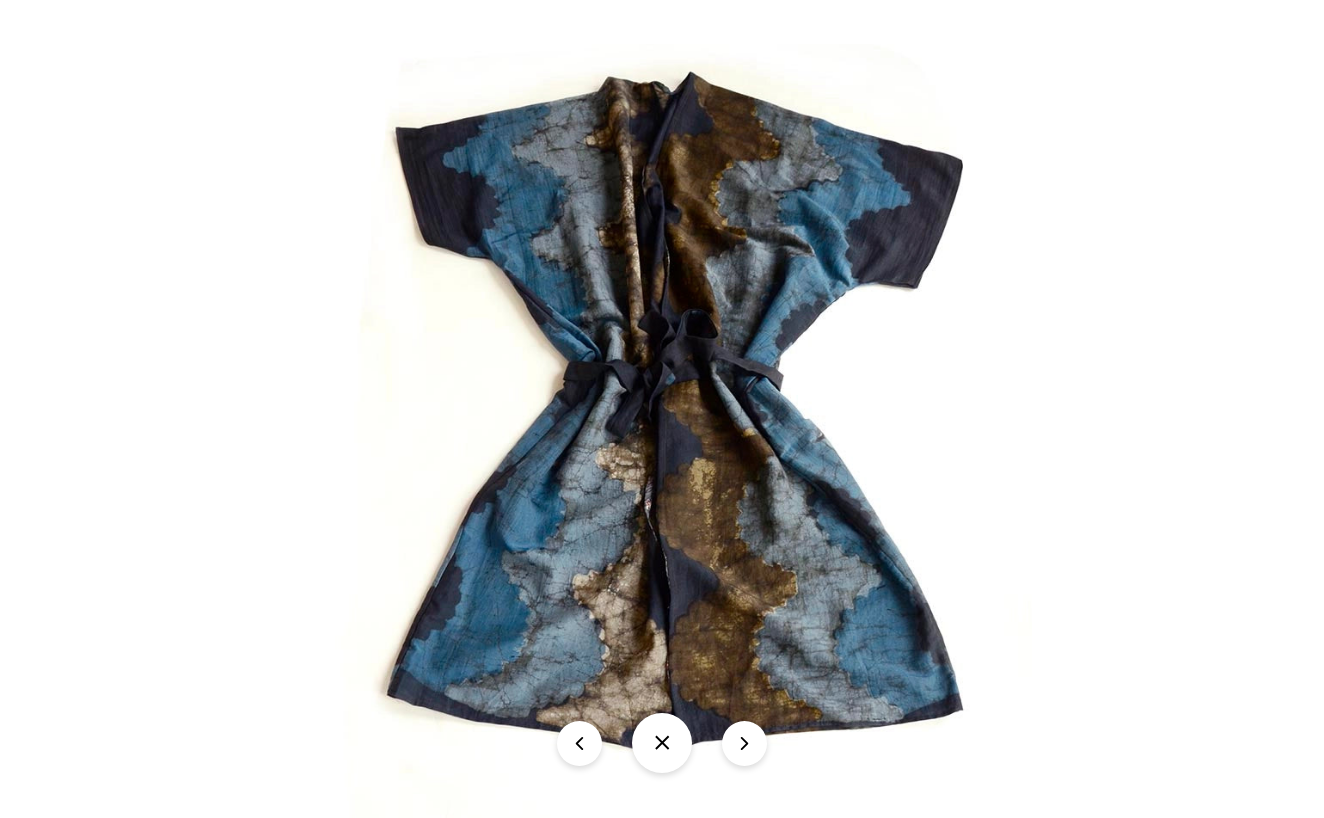 click at bounding box center [662, 431] 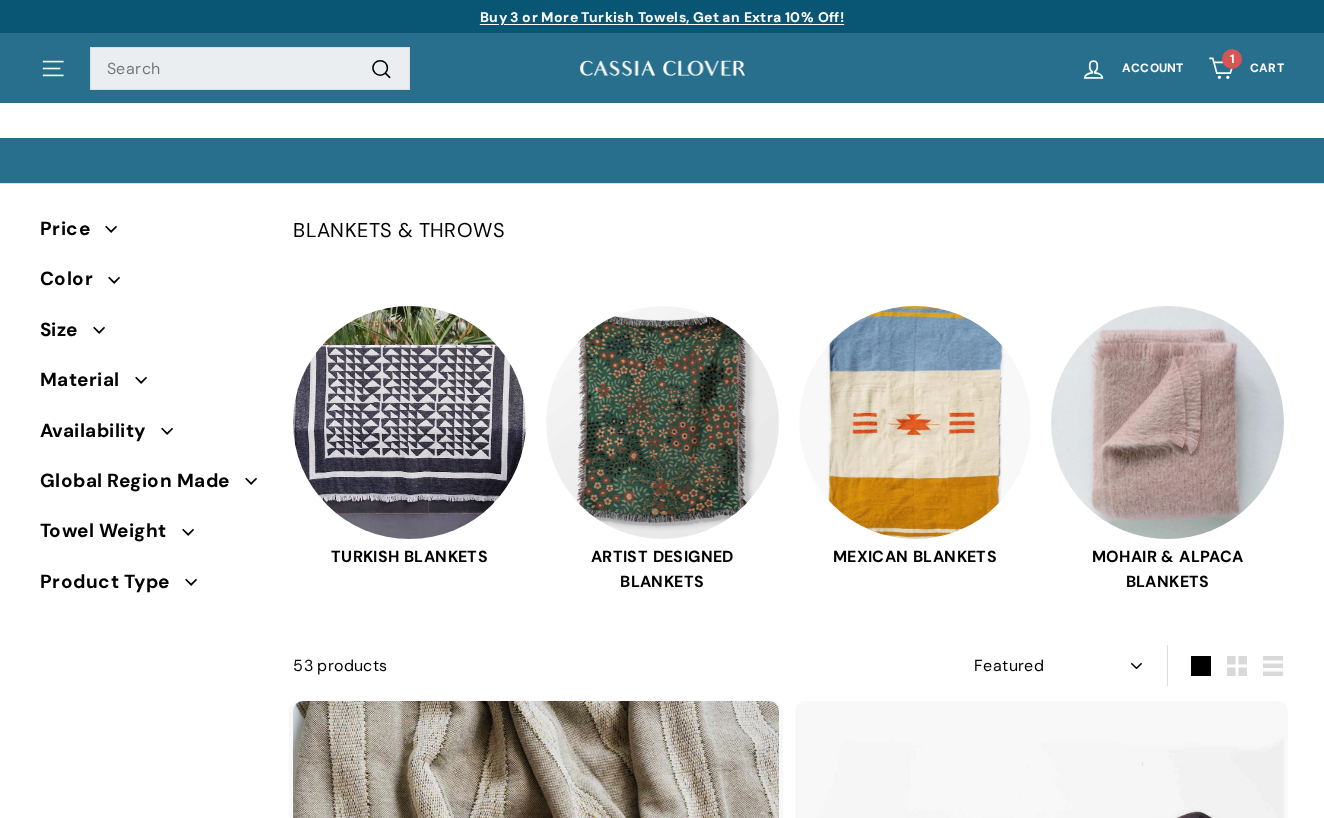 select on "manual" 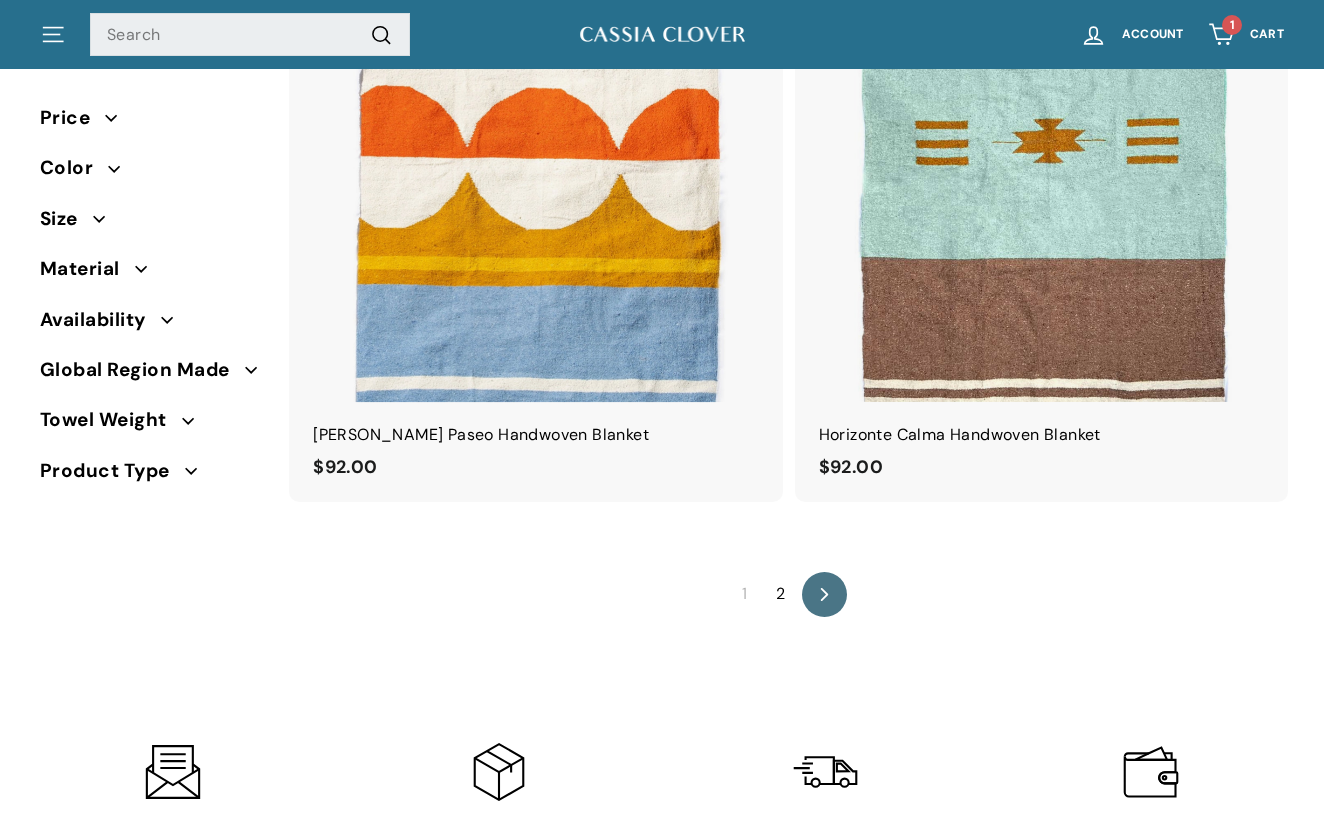 scroll, scrollTop: 0, scrollLeft: 0, axis: both 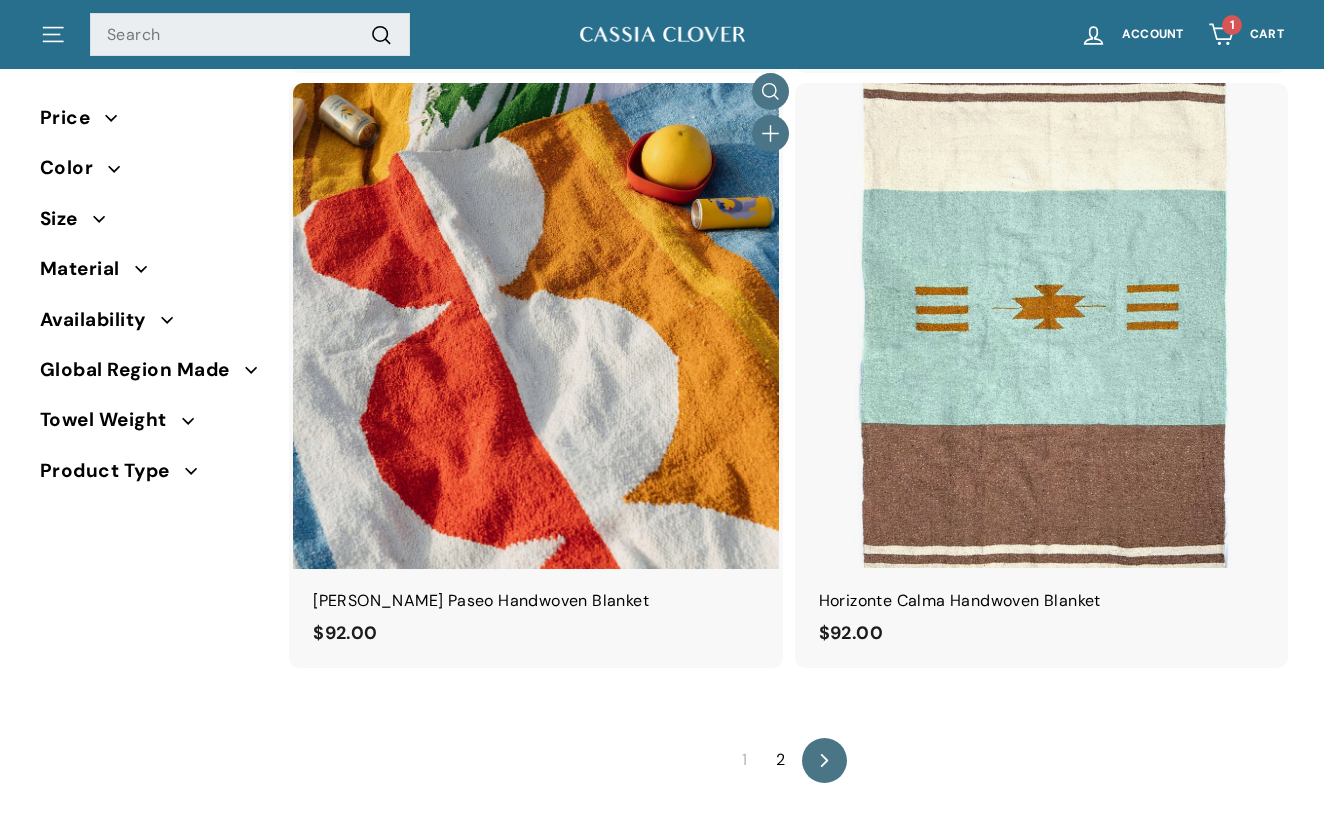 click at bounding box center [535, 325] 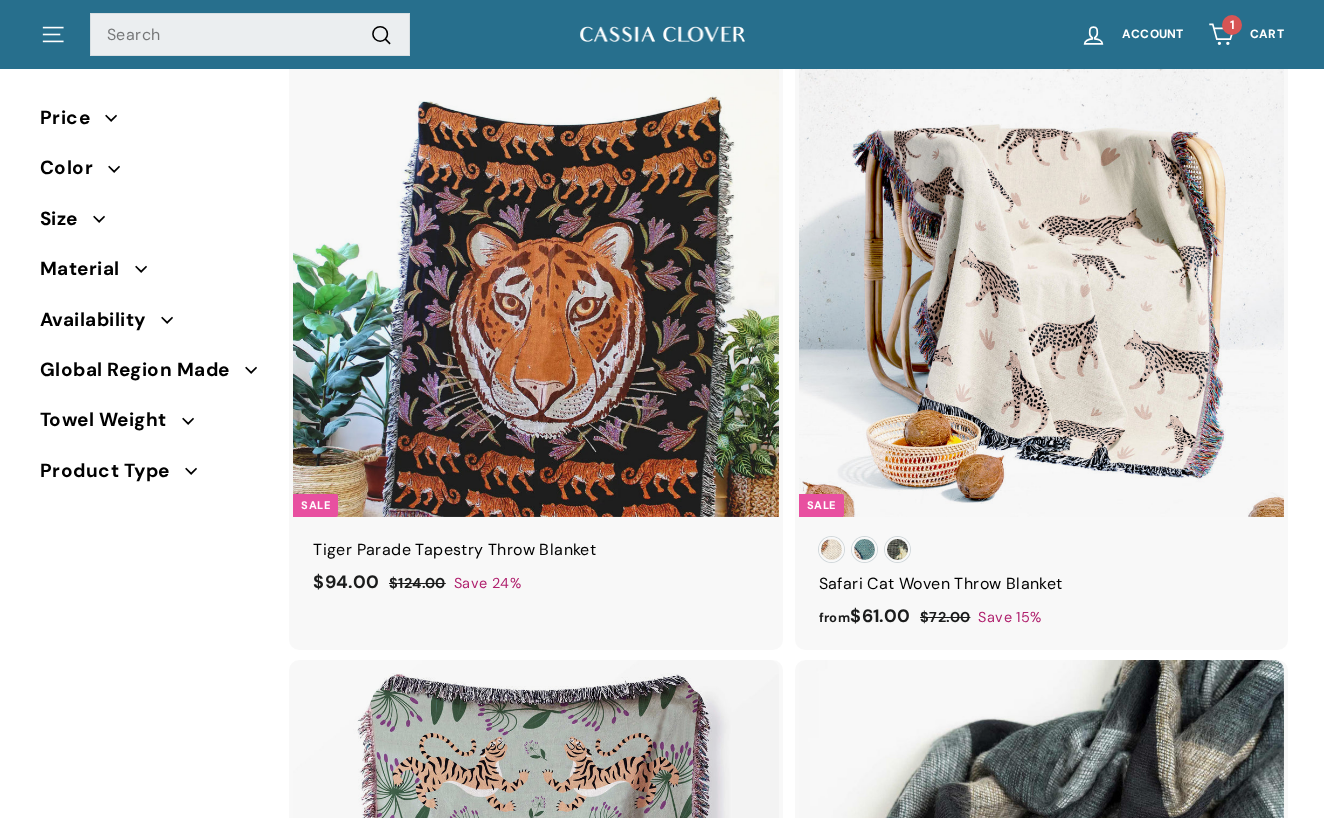 scroll, scrollTop: 10441, scrollLeft: 0, axis: vertical 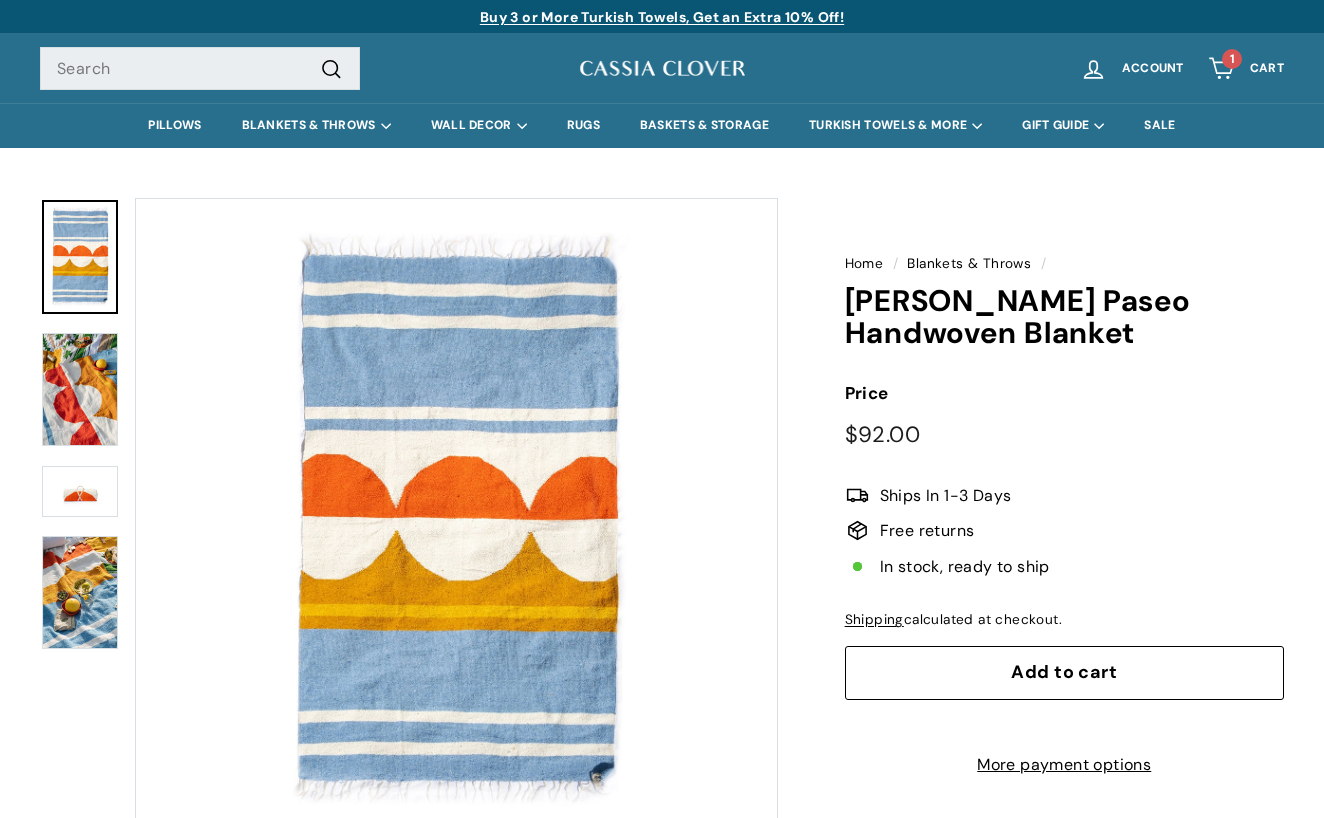 click at bounding box center [456, 519] 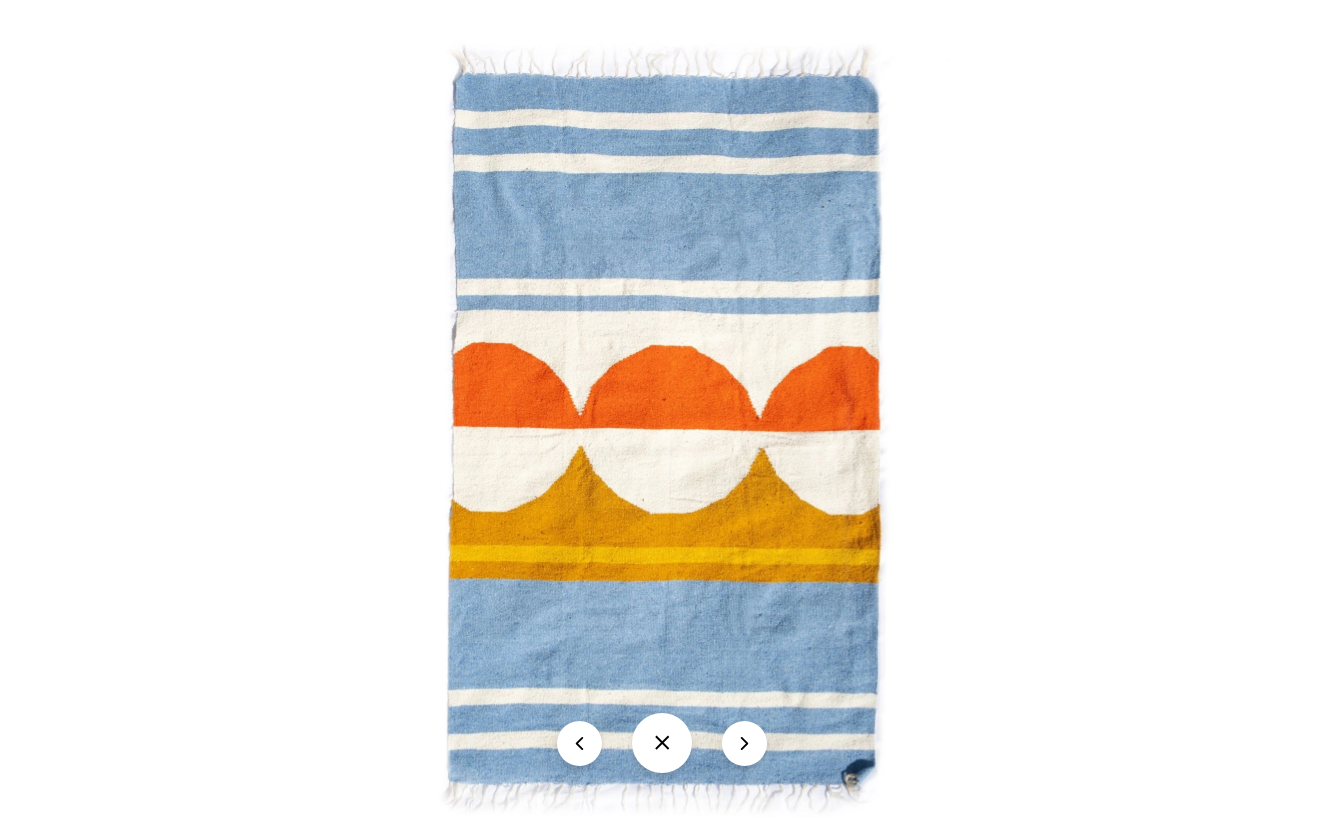 click at bounding box center (661, 431) 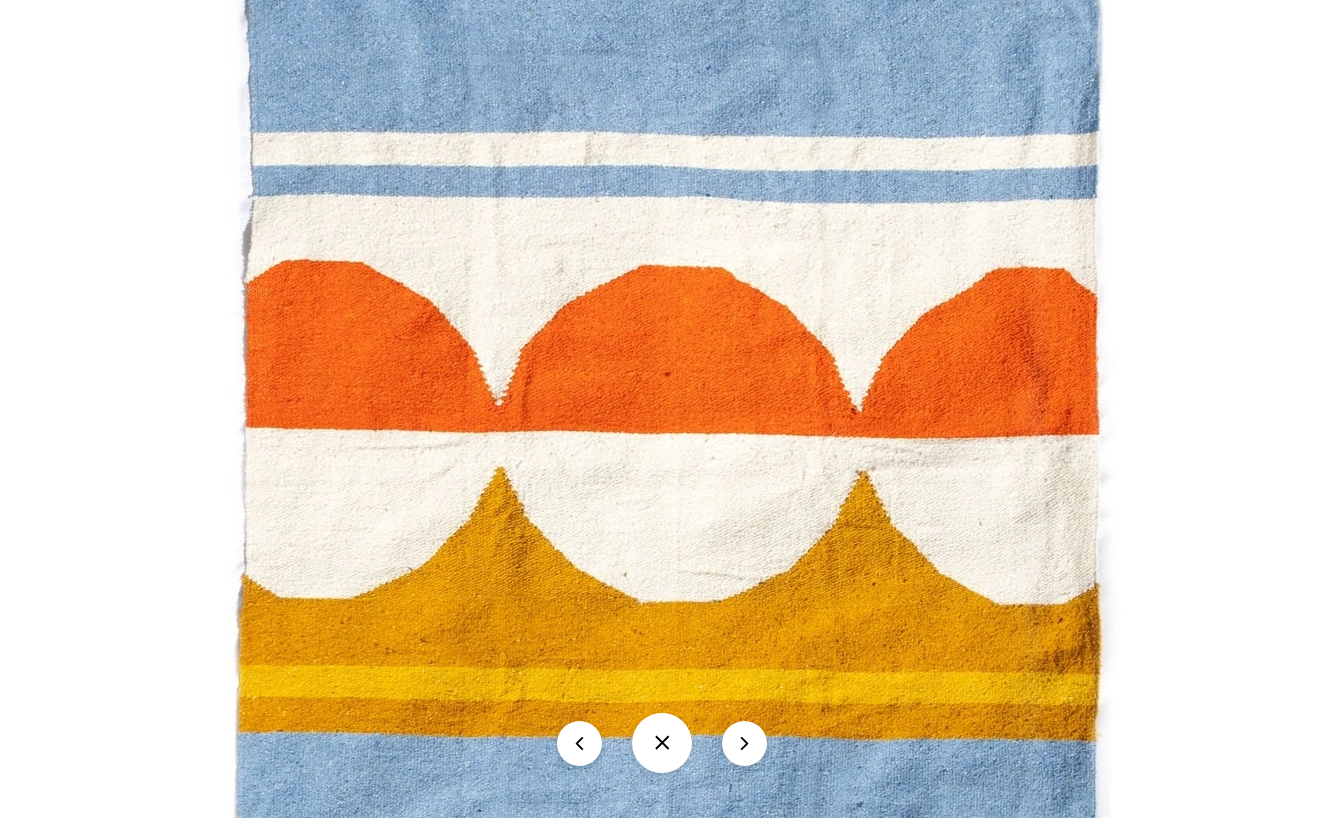 click at bounding box center [662, 437] 